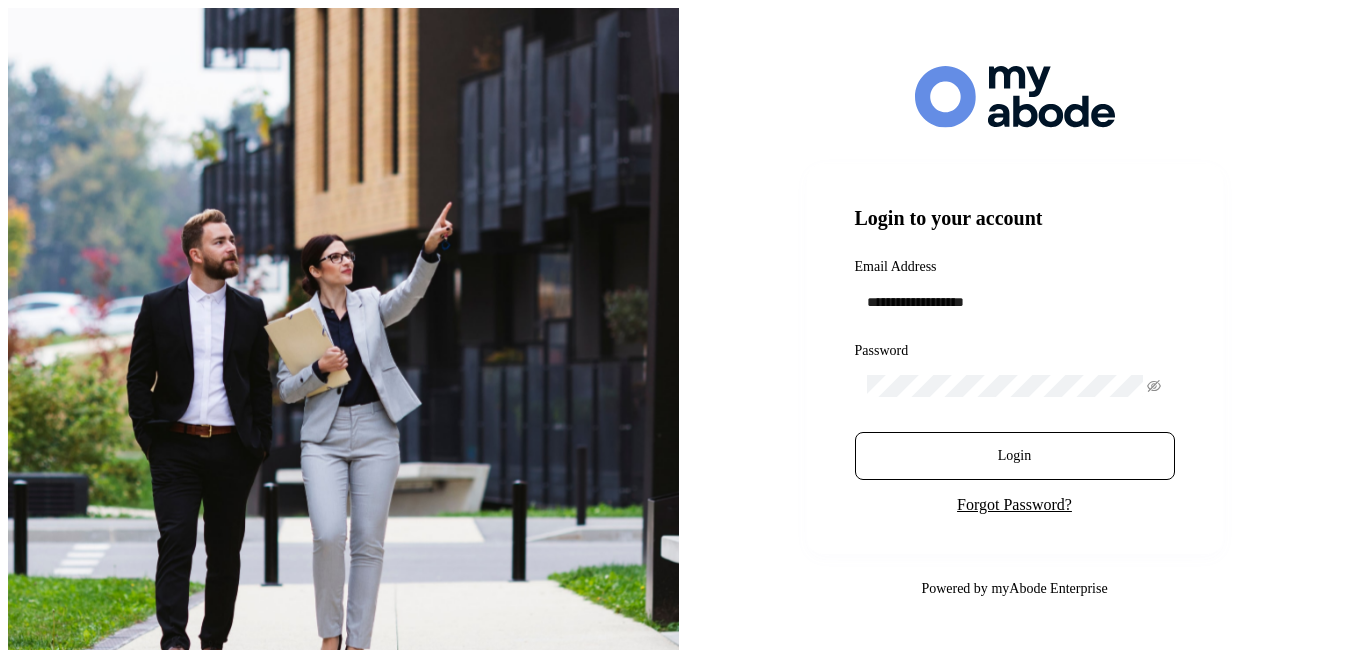 scroll, scrollTop: 0, scrollLeft: 0, axis: both 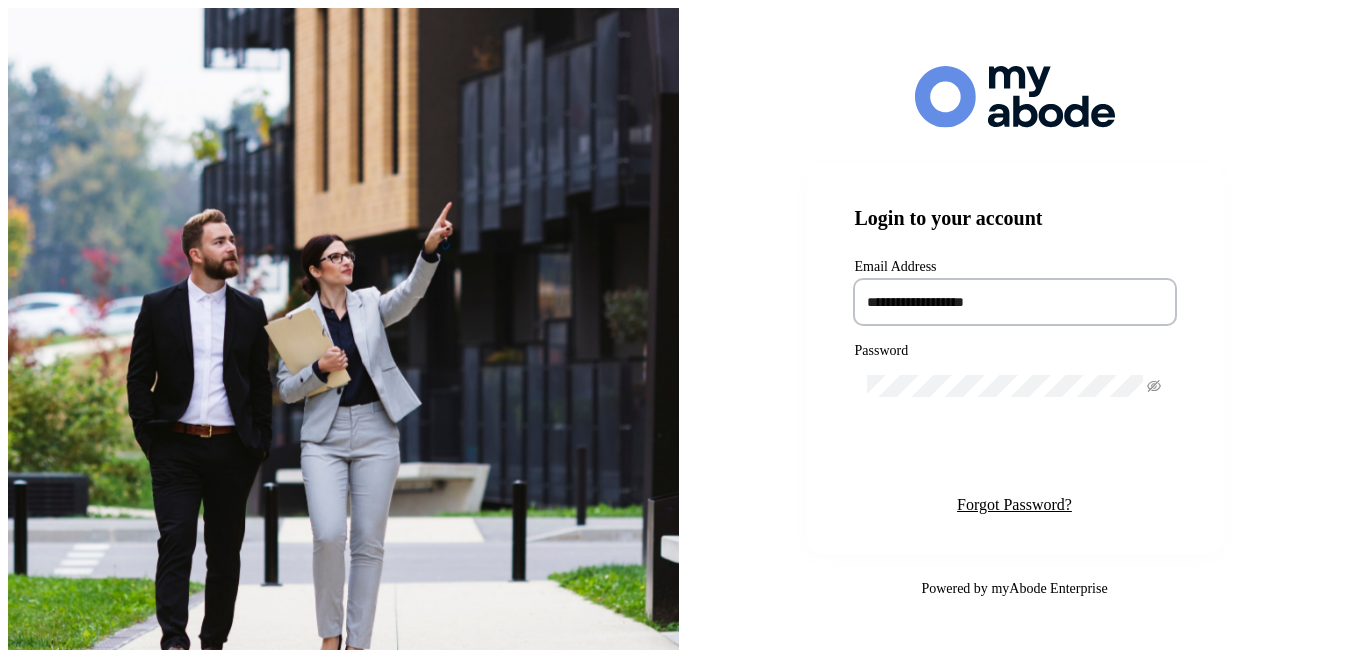 type on "**********" 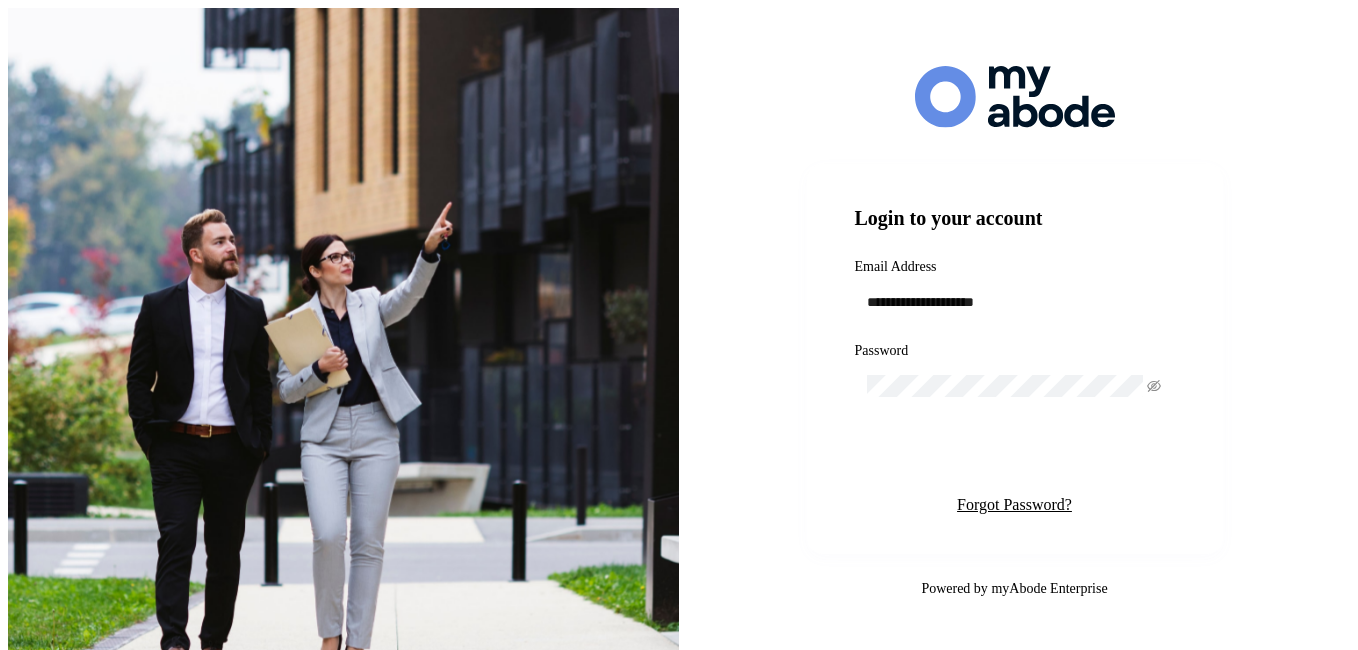 click on "Login" at bounding box center (1015, 456) 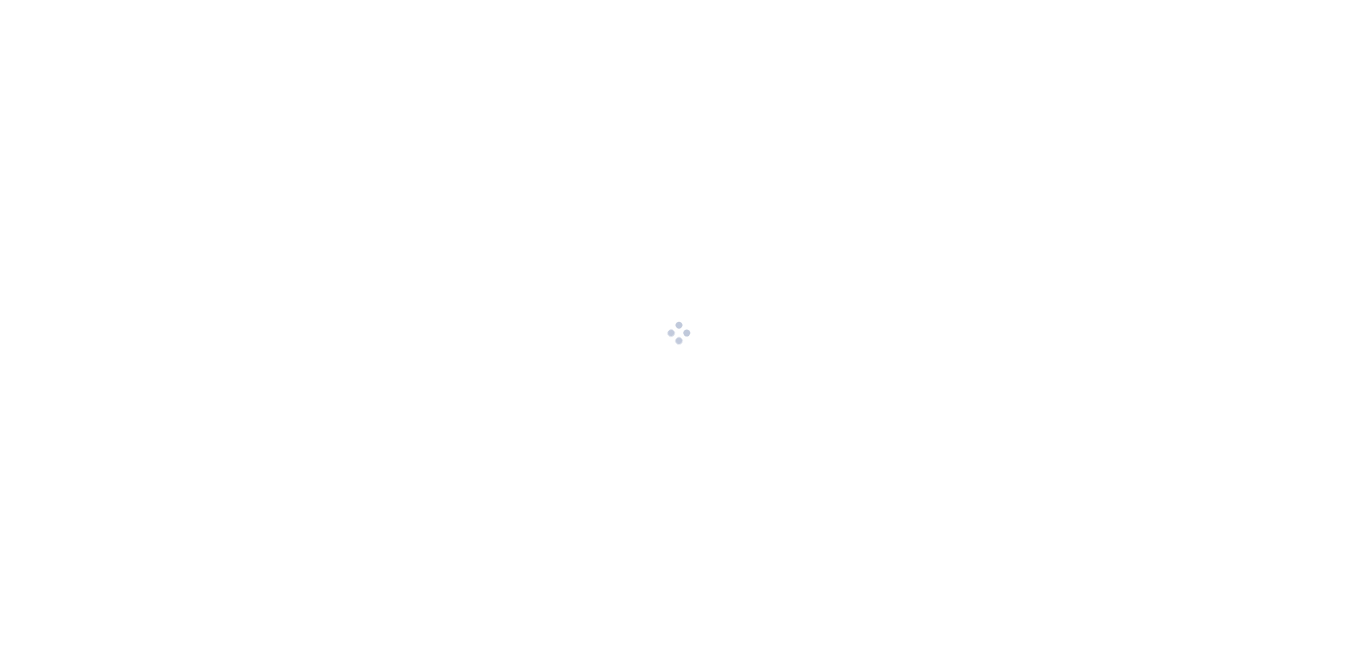 scroll, scrollTop: 0, scrollLeft: 0, axis: both 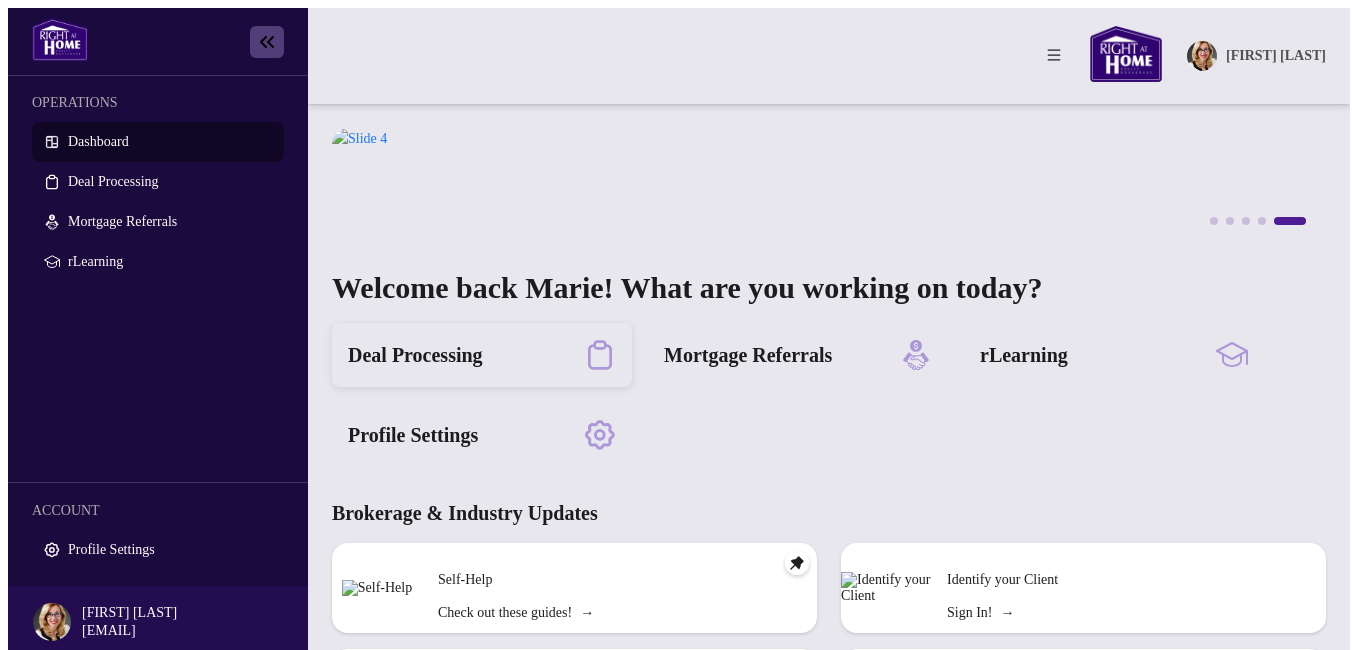 click on "Deal Processing" at bounding box center [415, 355] 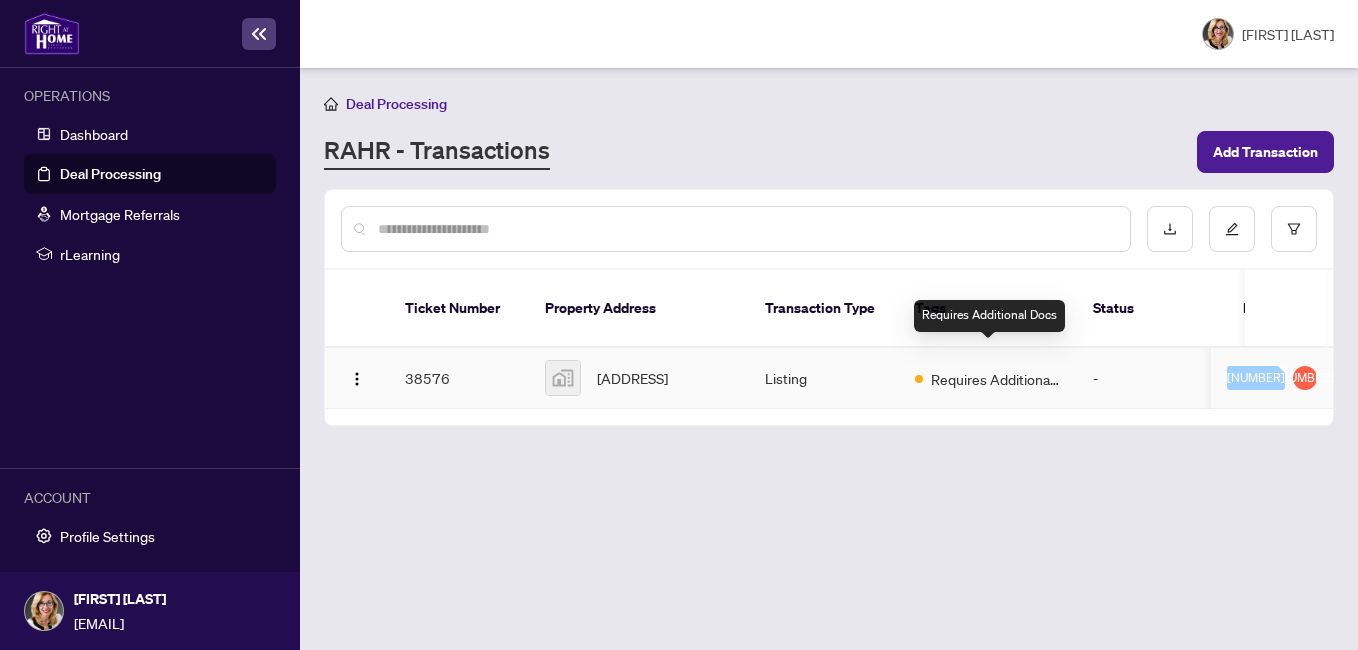 click on "Requires Additional Docs" at bounding box center (996, 379) 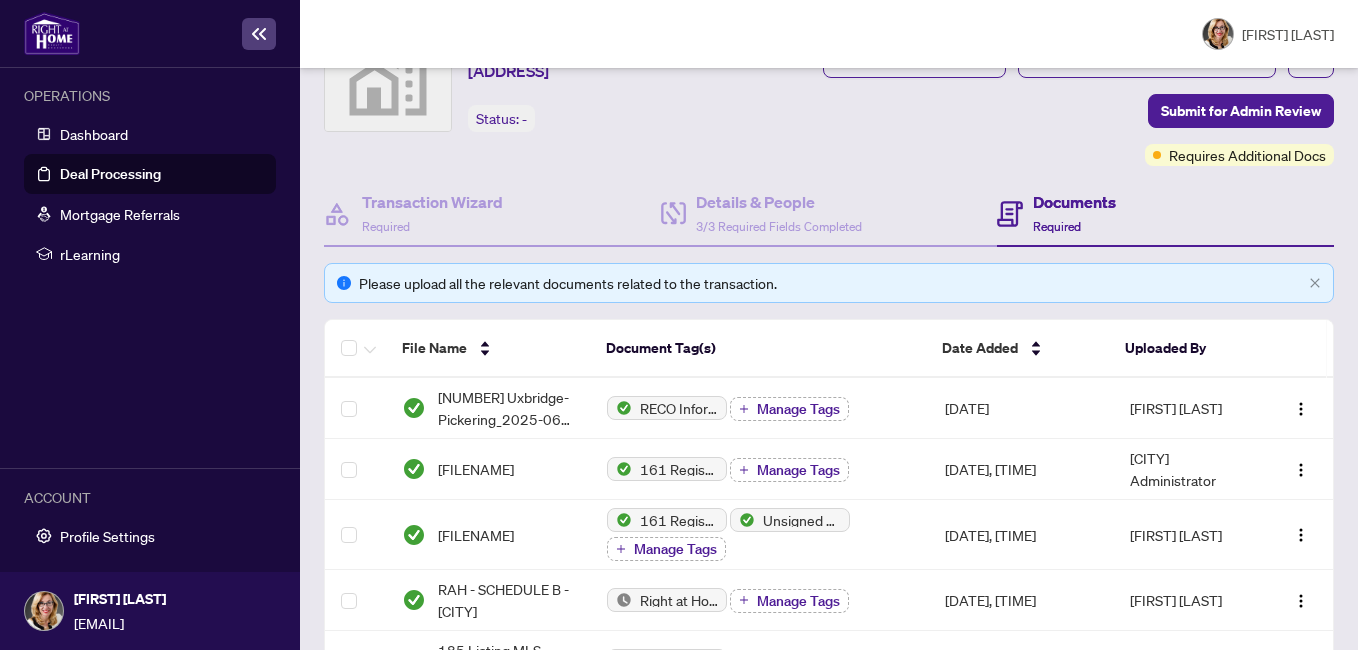 scroll, scrollTop: 0, scrollLeft: 0, axis: both 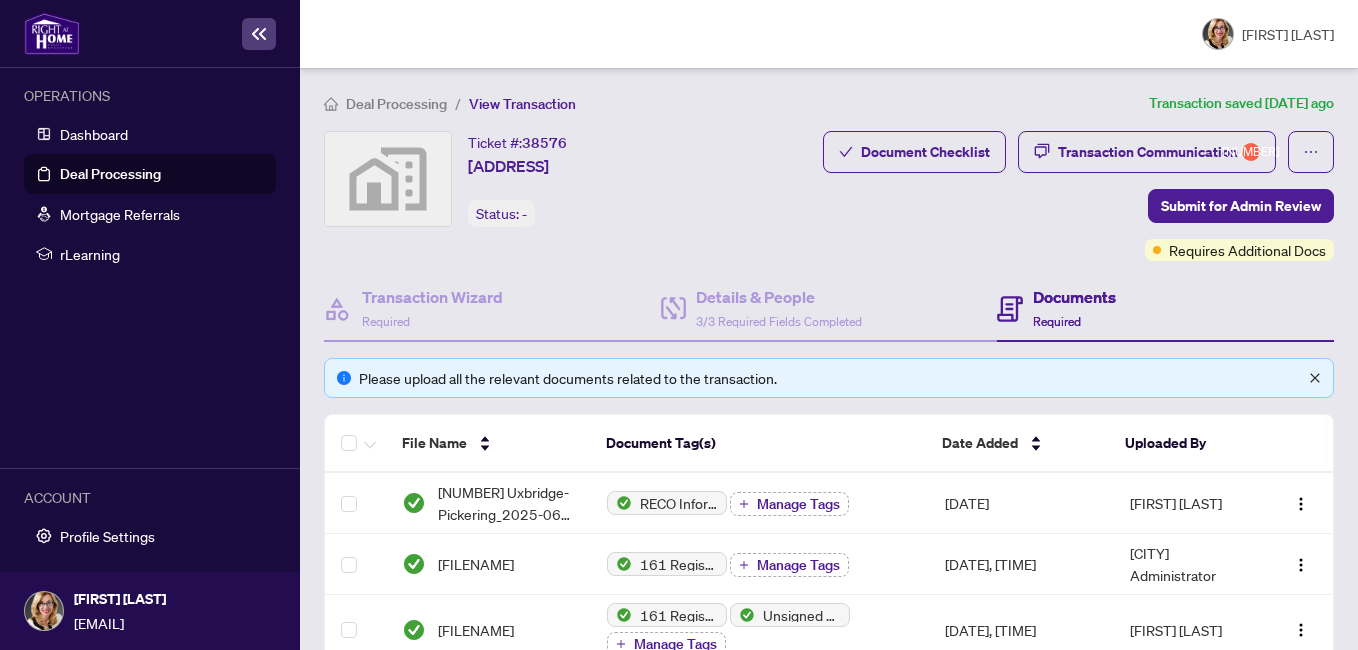 click at bounding box center [1315, 378] 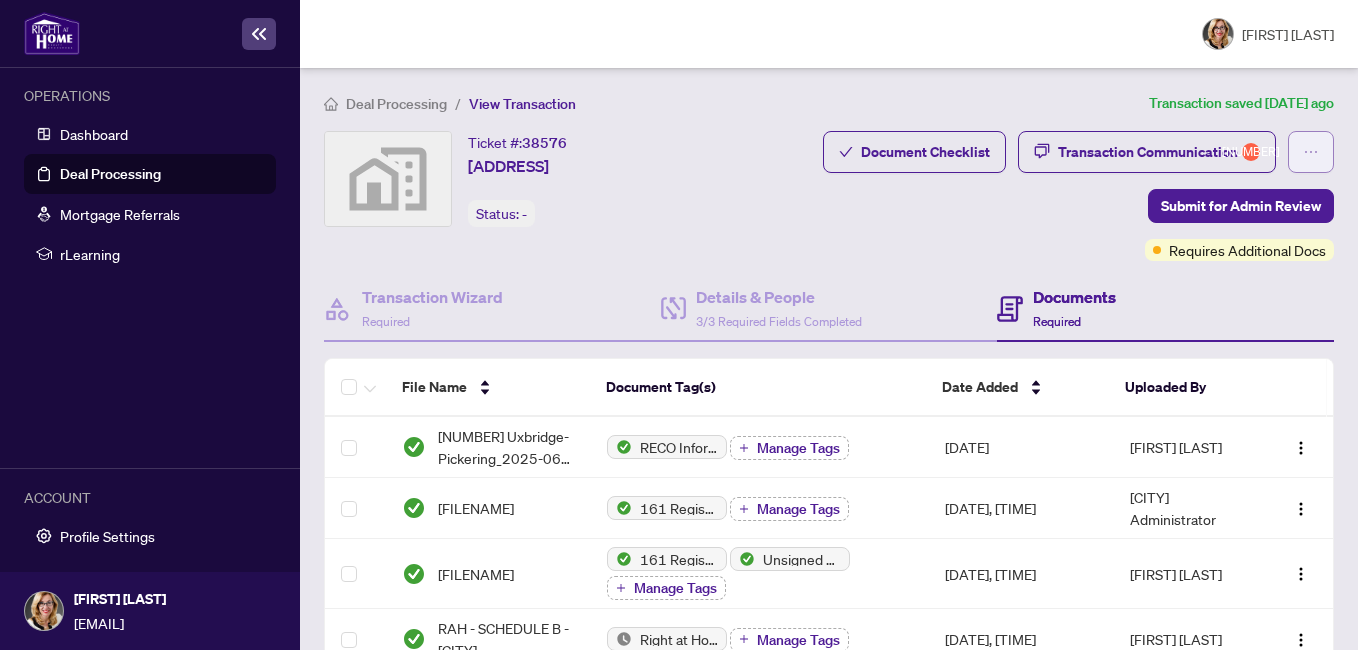 click at bounding box center [1311, 152] 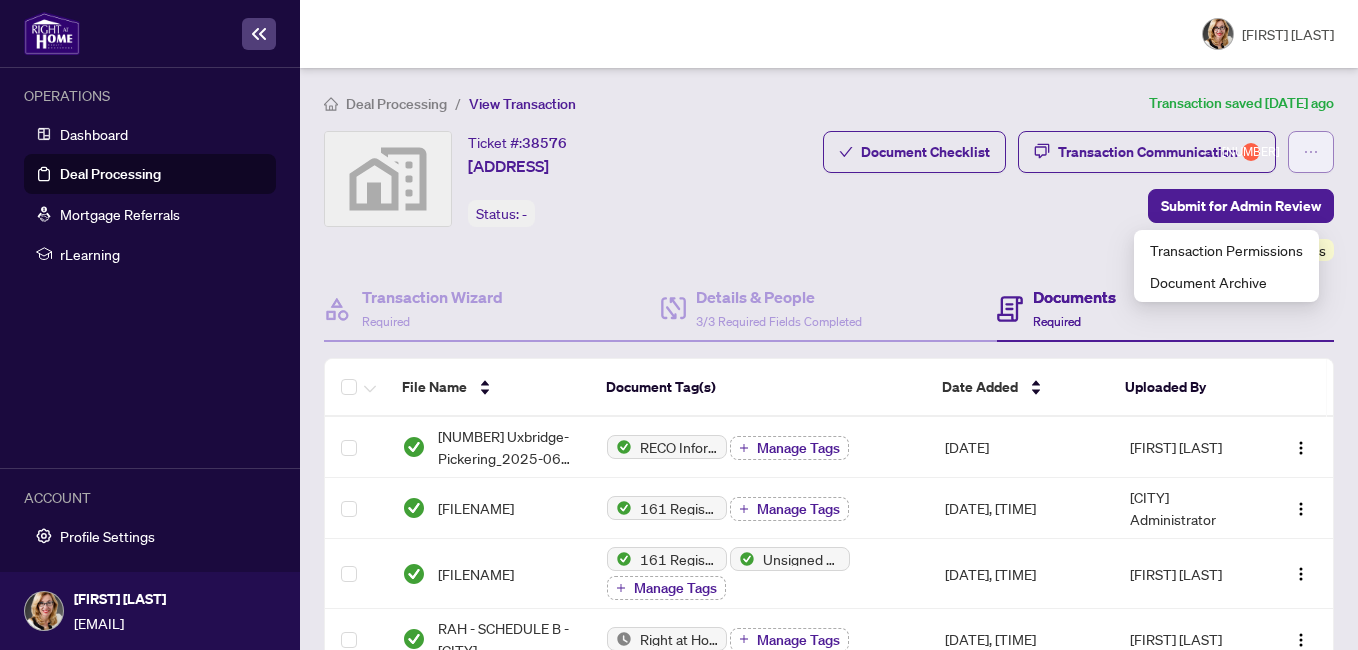 click at bounding box center (1311, 152) 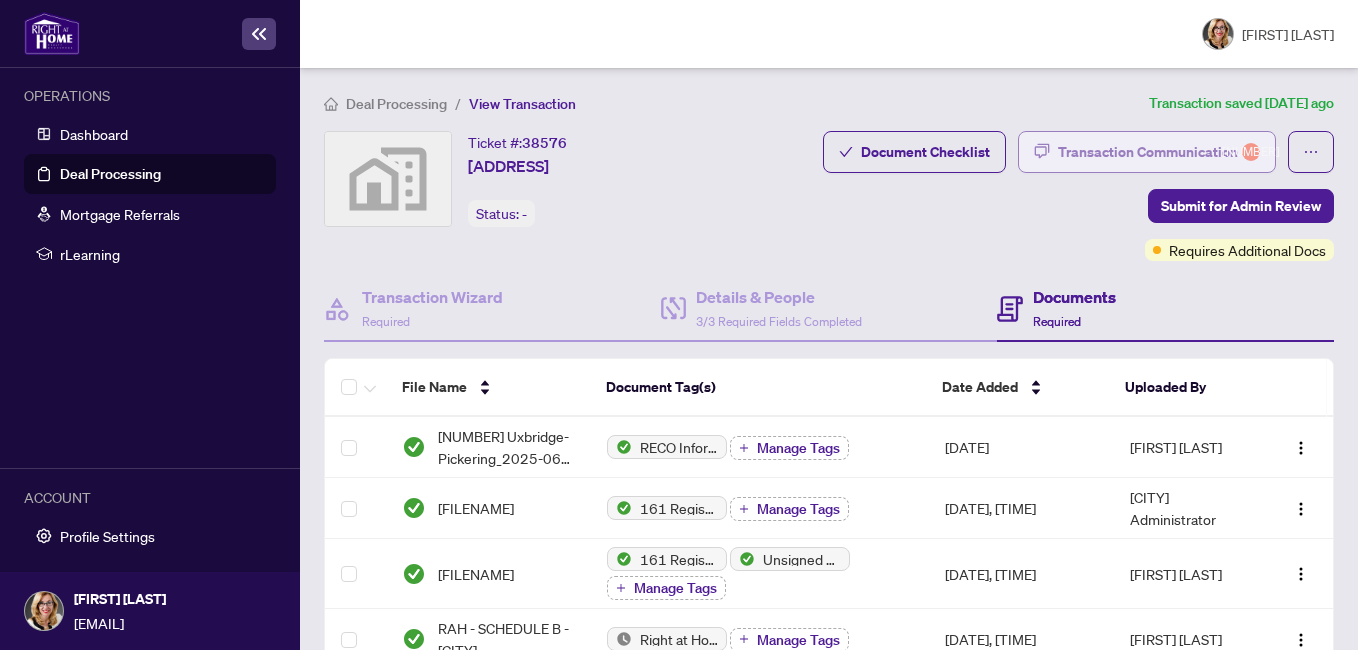 click on "Transaction Communication 1" at bounding box center [1159, 152] 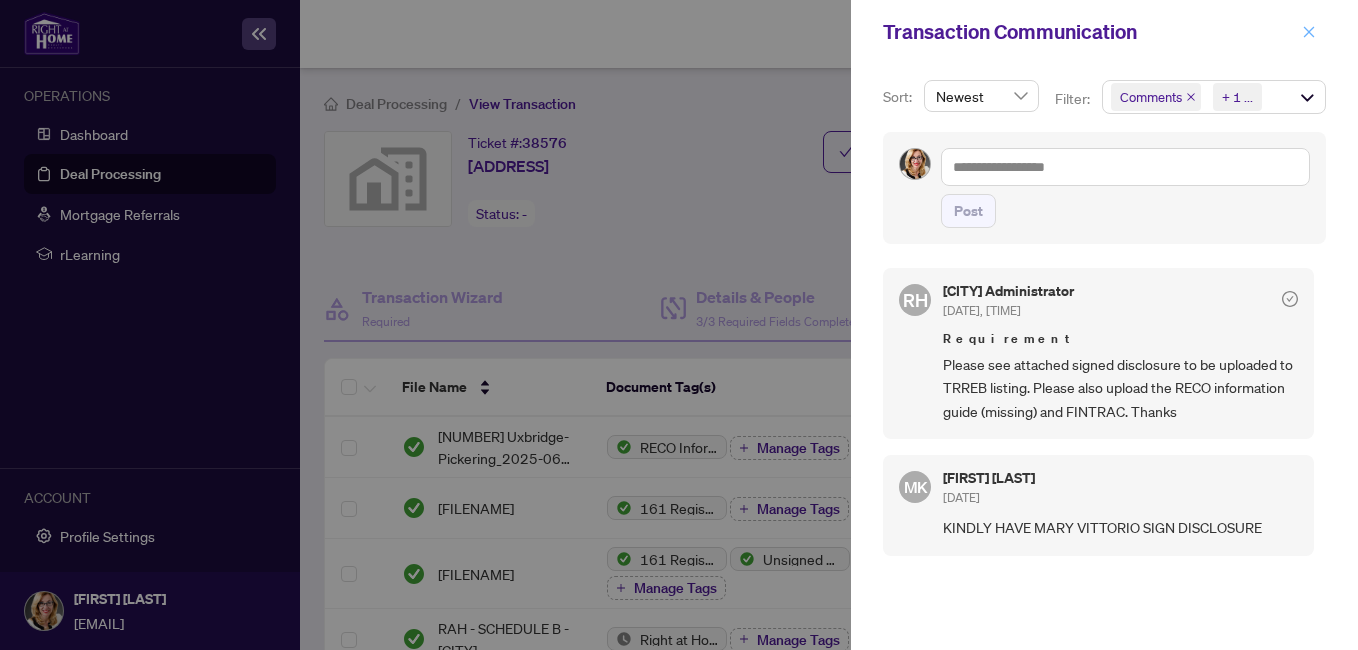 click at bounding box center [1309, 32] 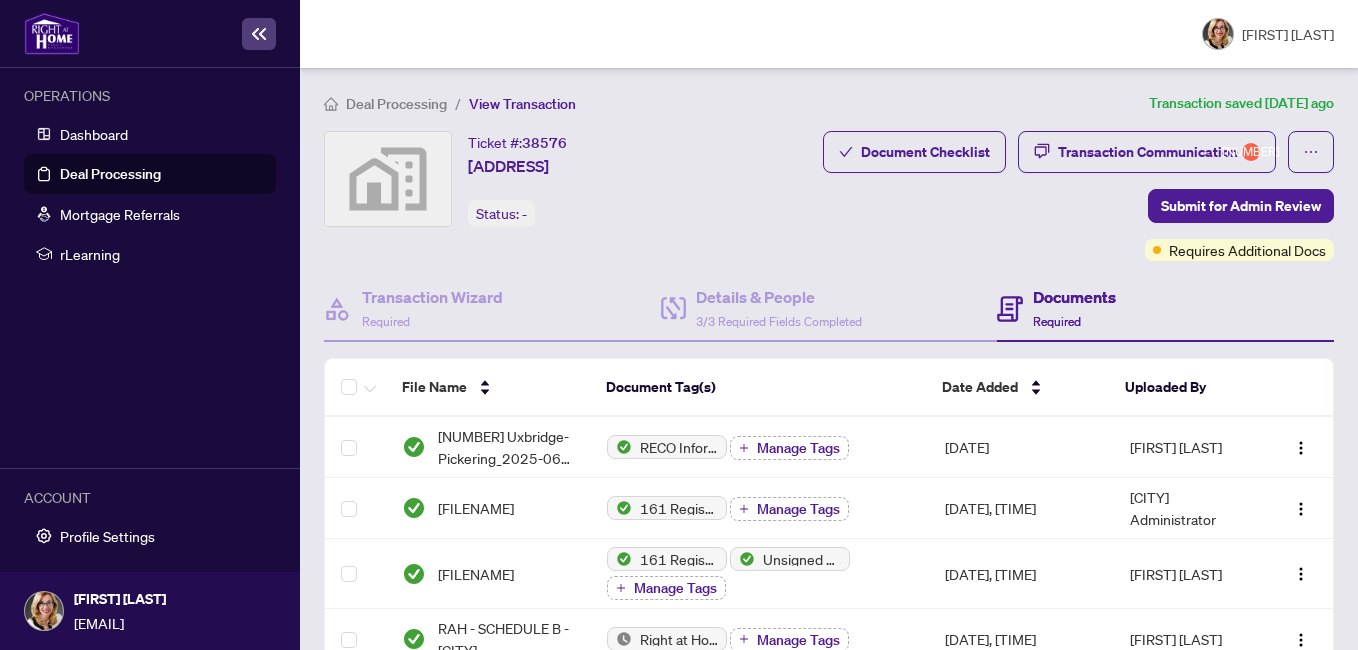 click on "Documents Required" at bounding box center [1074, 308] 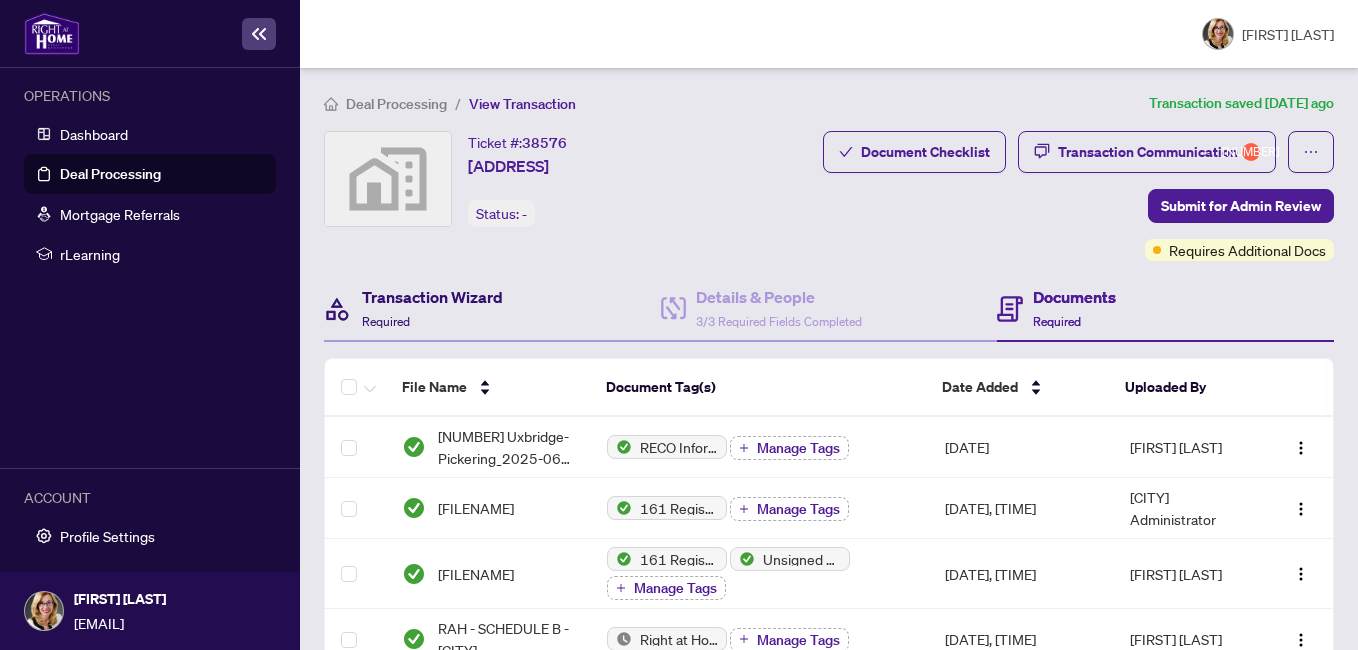 click on "Transaction Wizard" at bounding box center [432, 297] 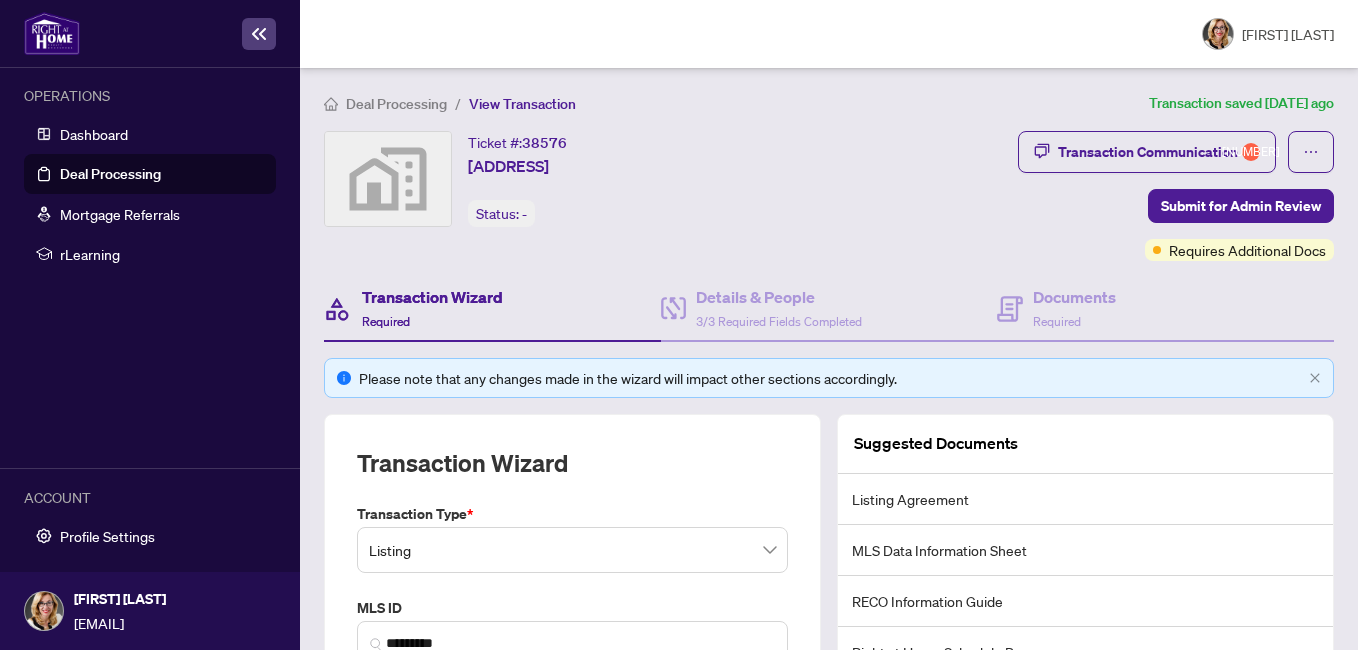 click on "Transaction Wizard" at bounding box center [432, 297] 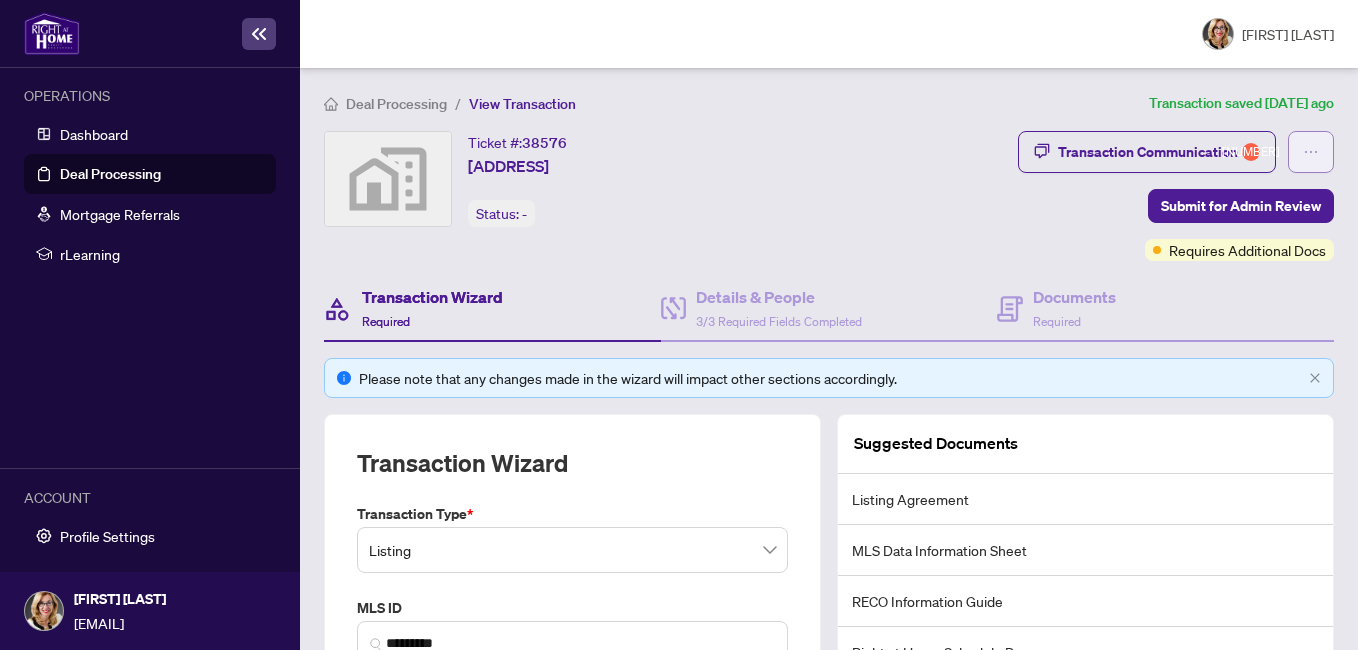 click at bounding box center (1311, 152) 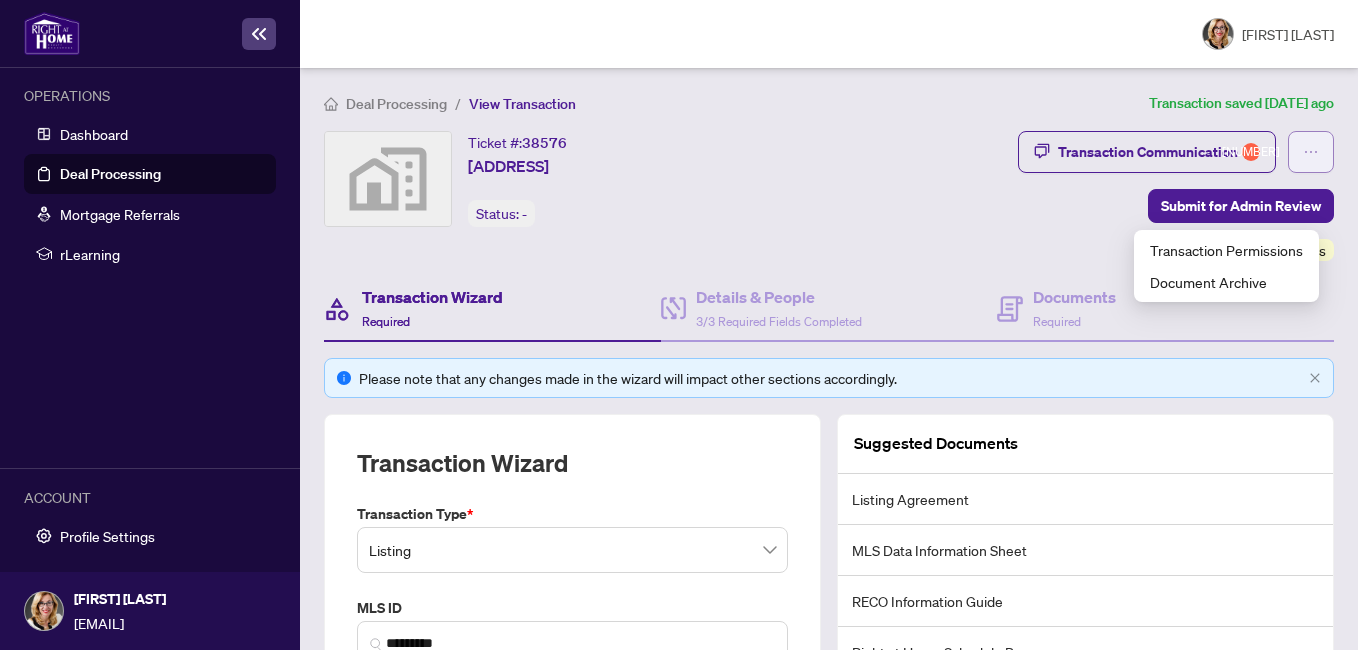 click at bounding box center (1311, 152) 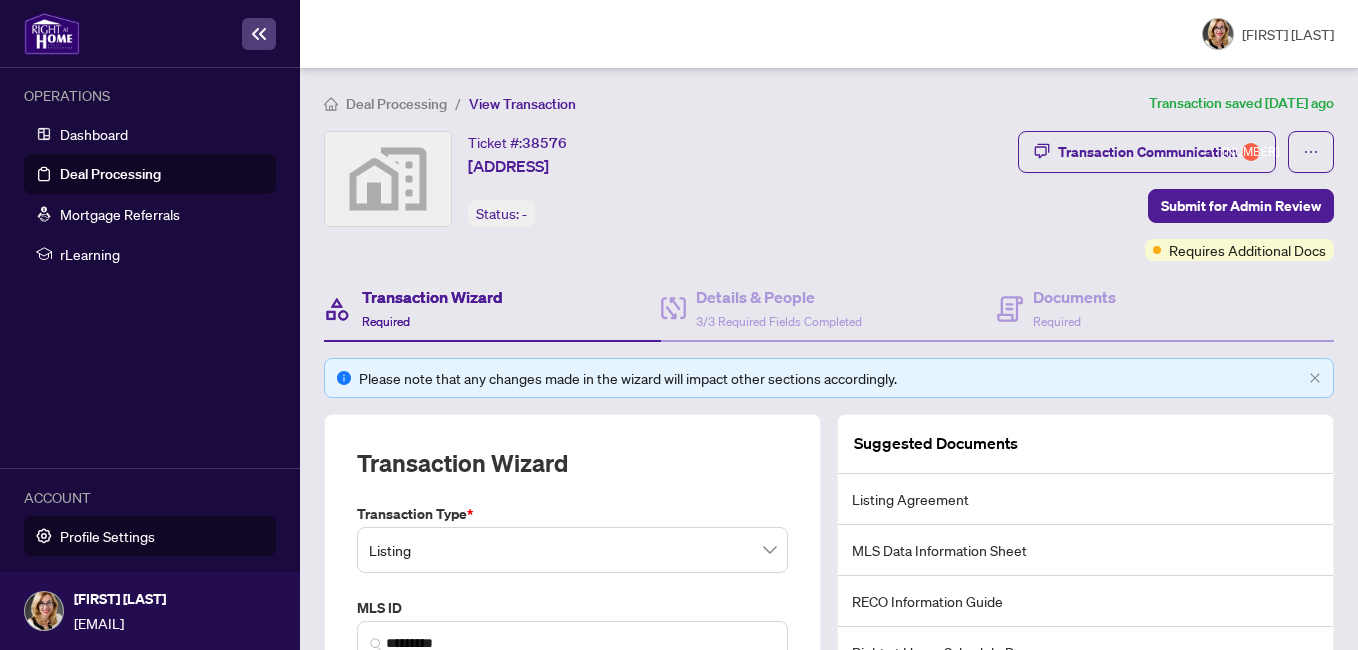 click on "Profile Settings" at bounding box center [107, 536] 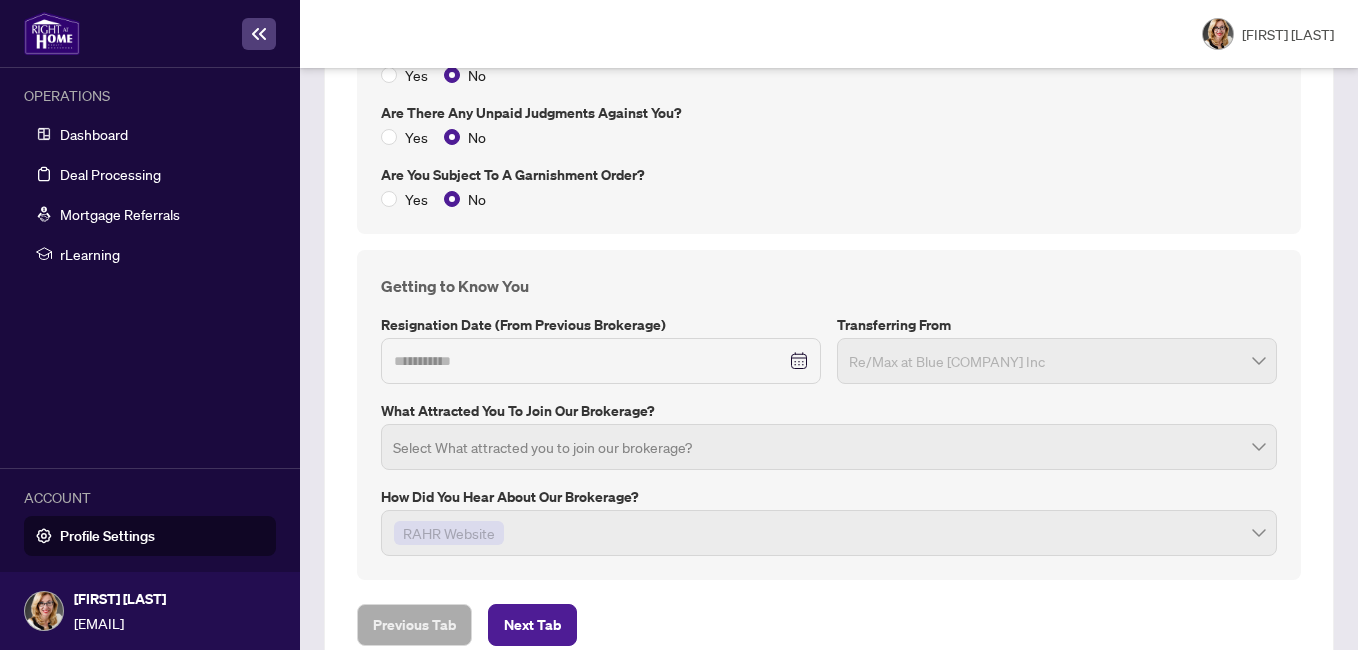 scroll, scrollTop: 2805, scrollLeft: 0, axis: vertical 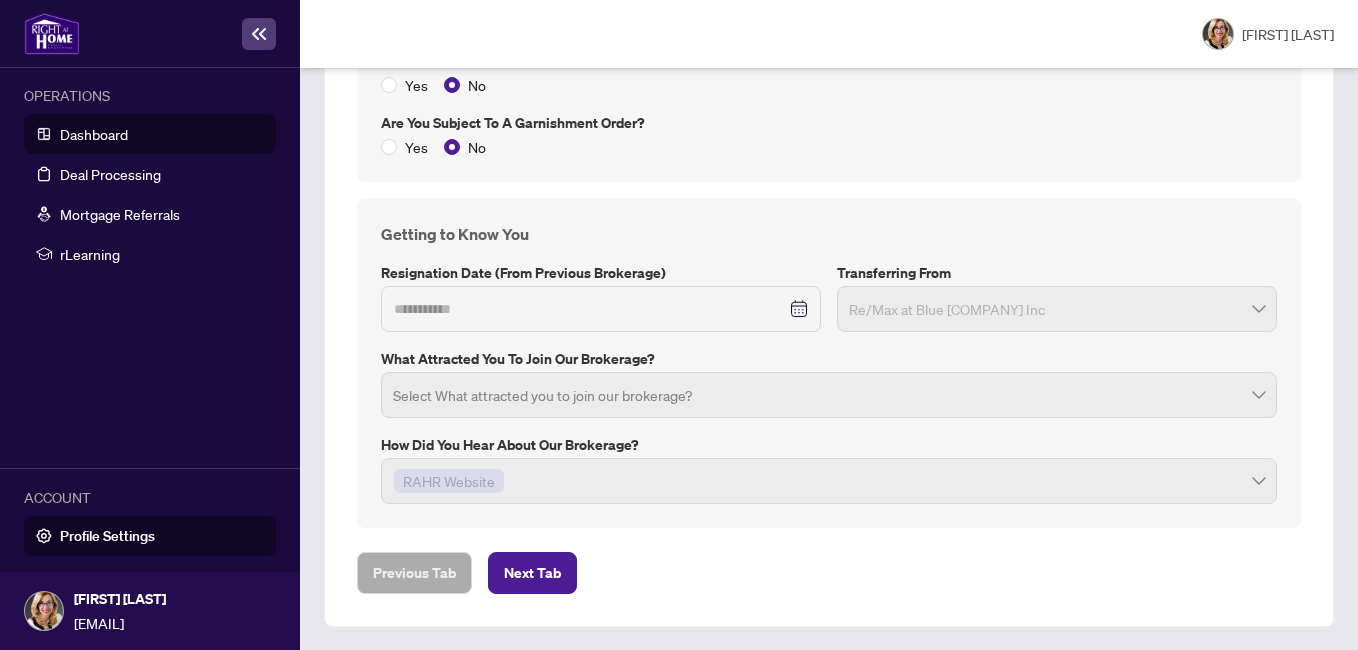 click on "Dashboard" at bounding box center [94, 134] 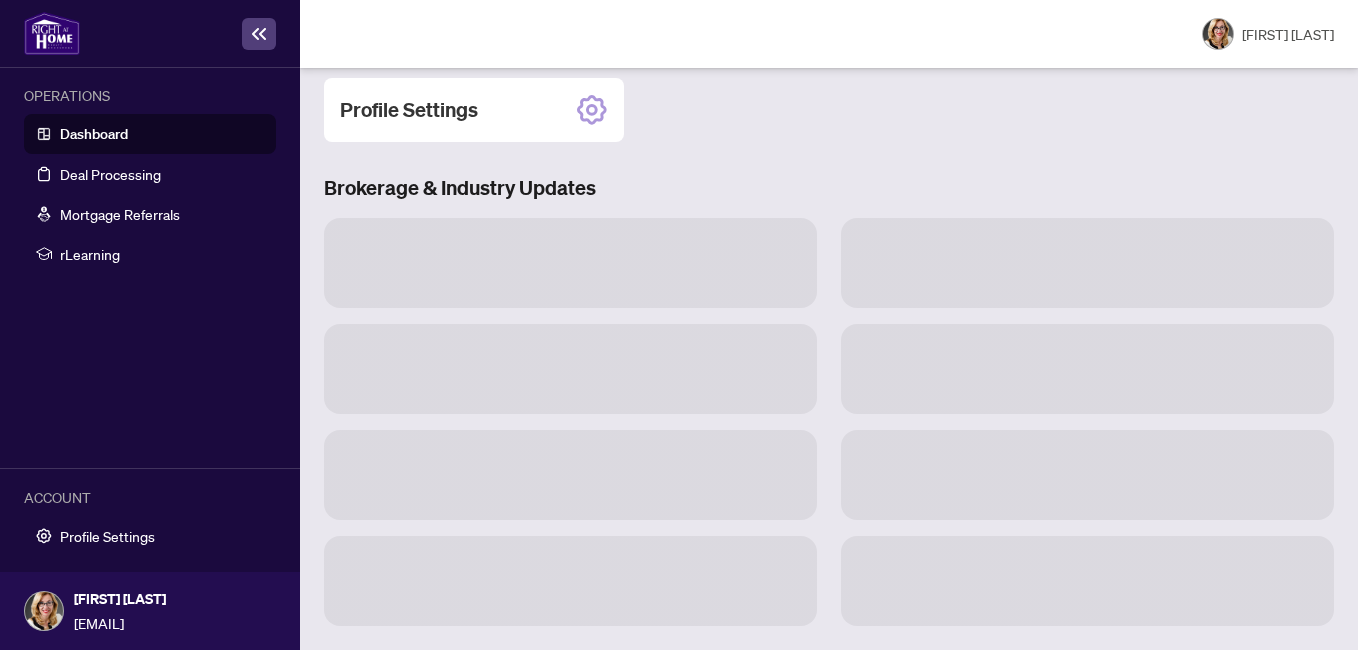 scroll, scrollTop: 289, scrollLeft: 0, axis: vertical 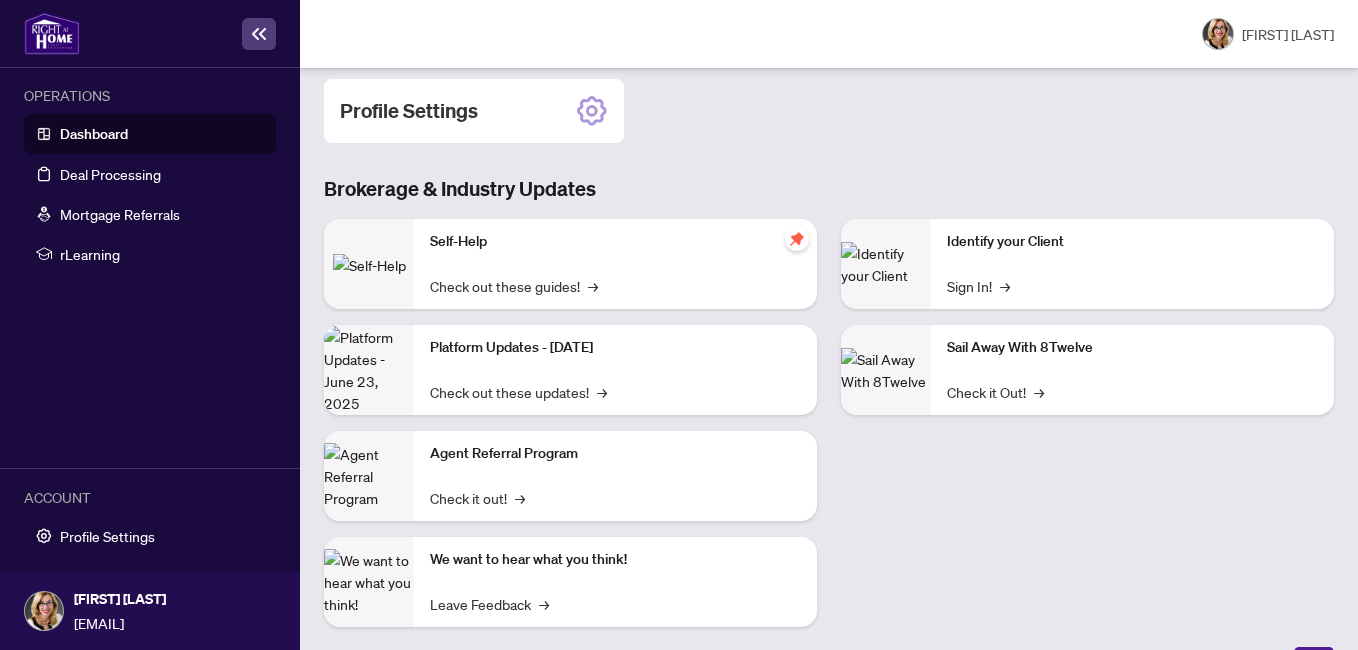 click at bounding box center [369, 265] 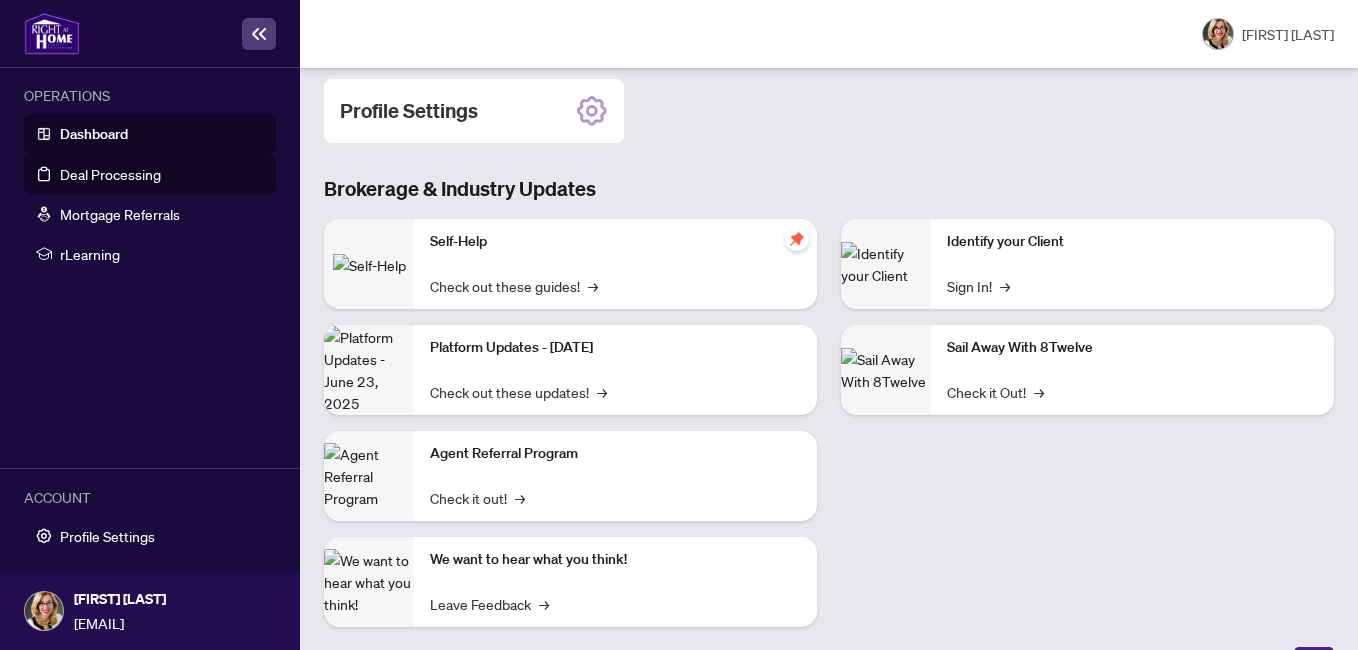 click on "Deal Processing" at bounding box center (110, 174) 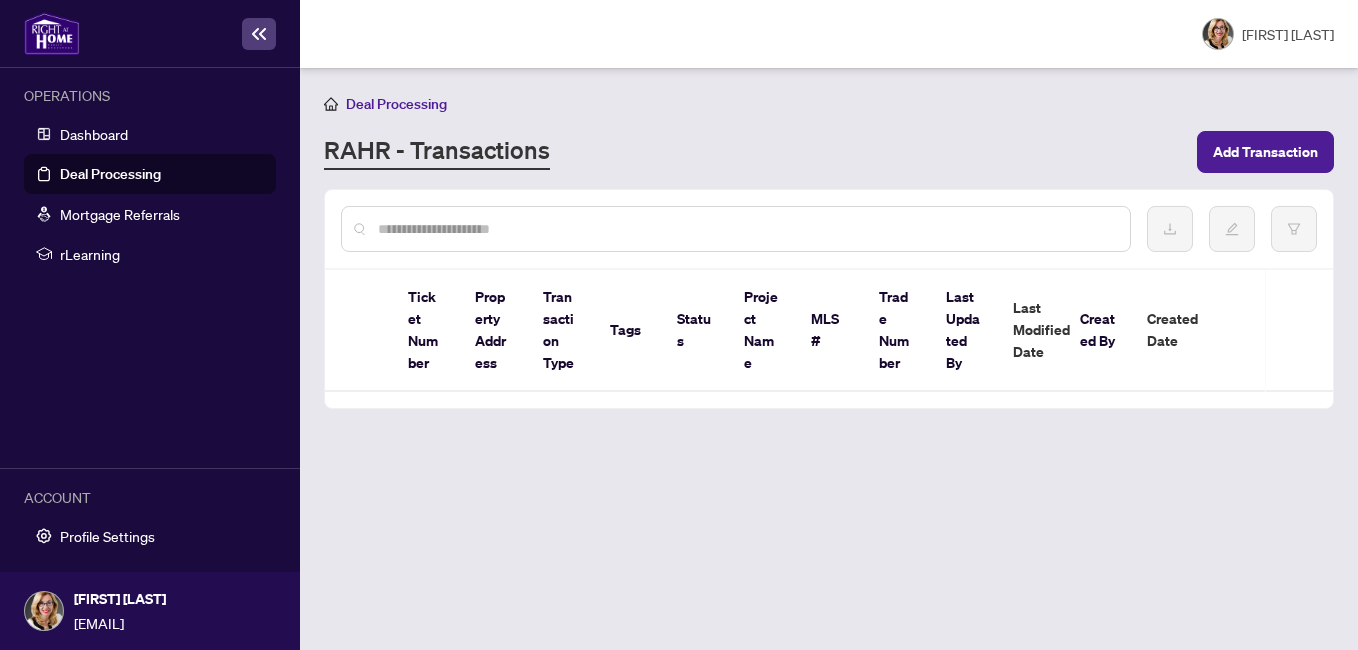 scroll, scrollTop: 0, scrollLeft: 0, axis: both 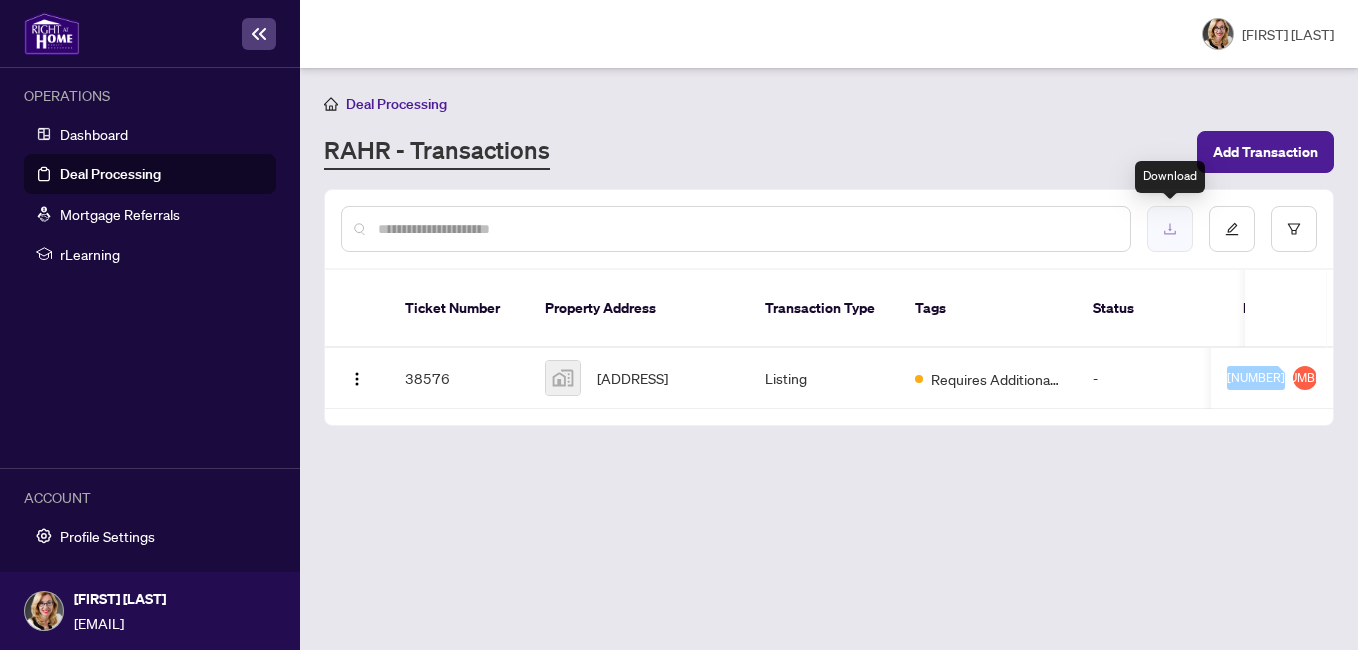 click at bounding box center [1170, 229] 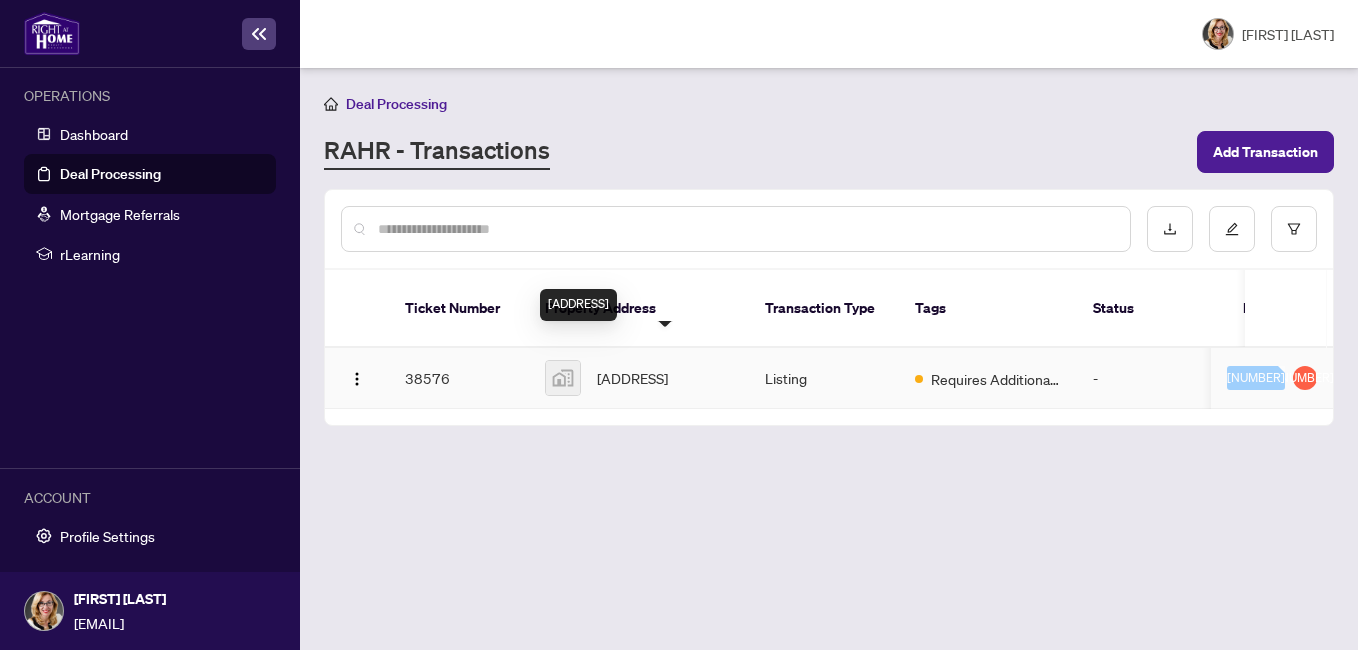 click on "[ADDRESS]" at bounding box center [632, 378] 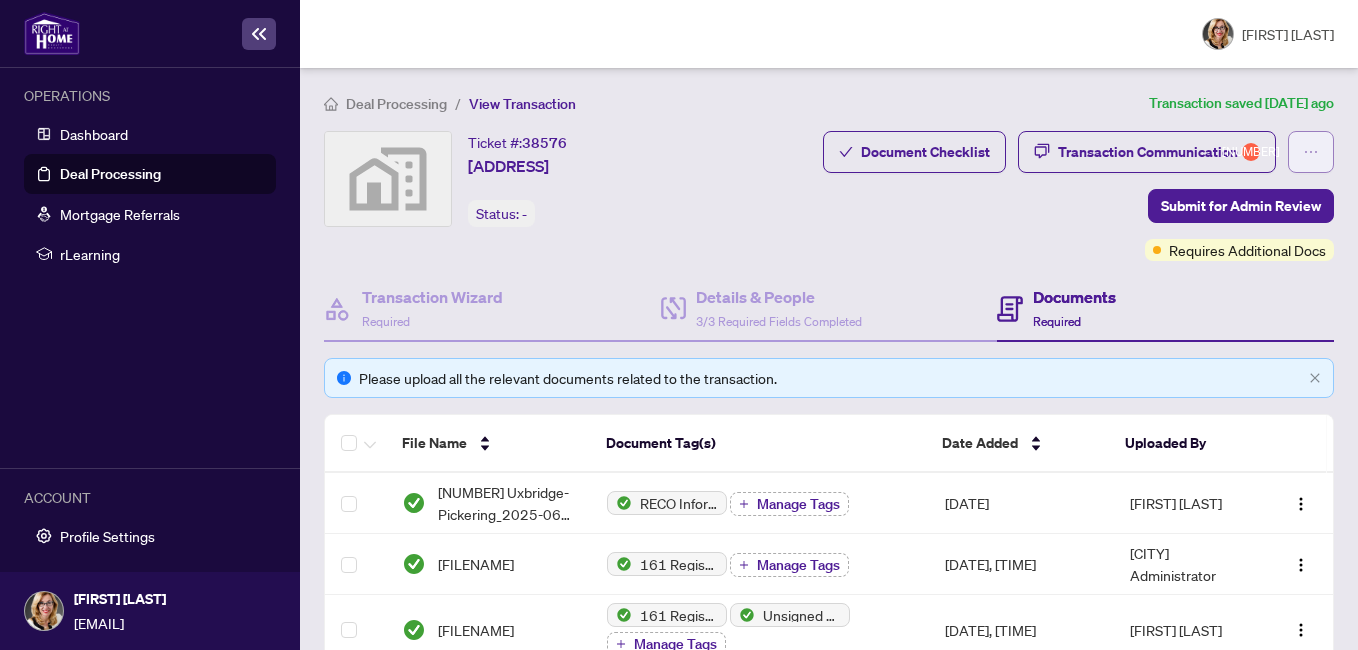click at bounding box center [1311, 152] 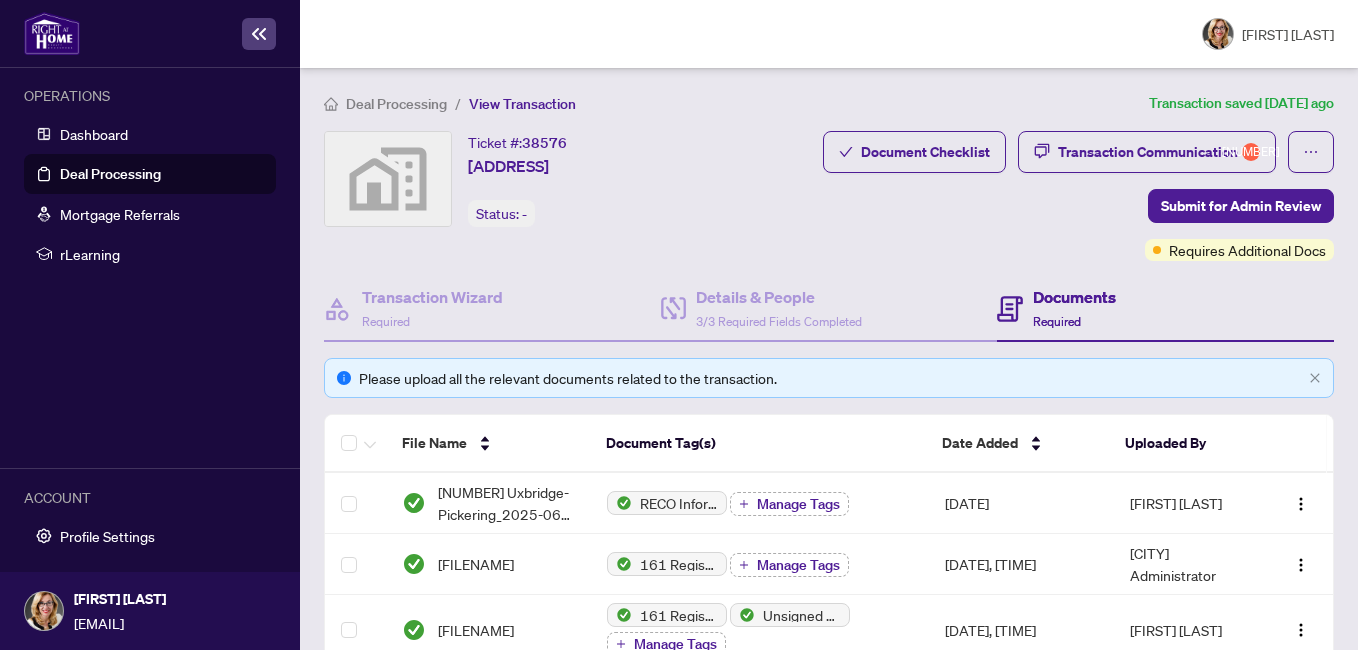 click at bounding box center (388, 179) 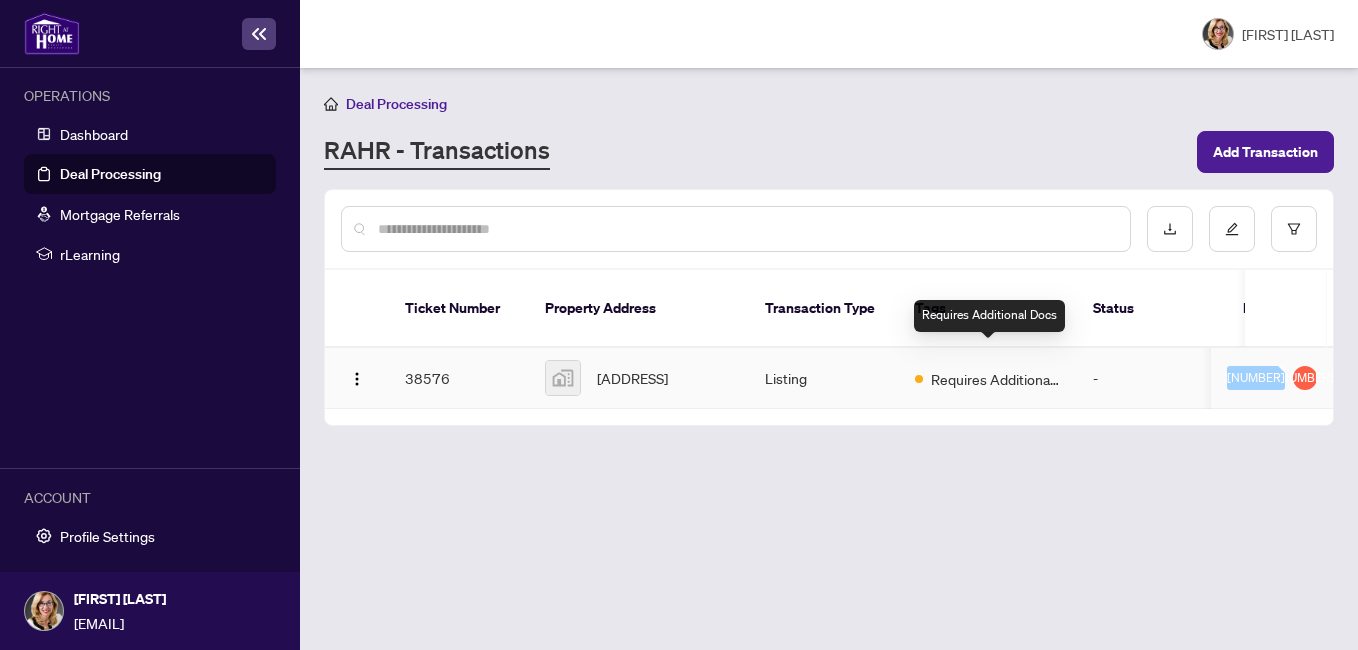 click on "Requires Additional Docs" at bounding box center (996, 379) 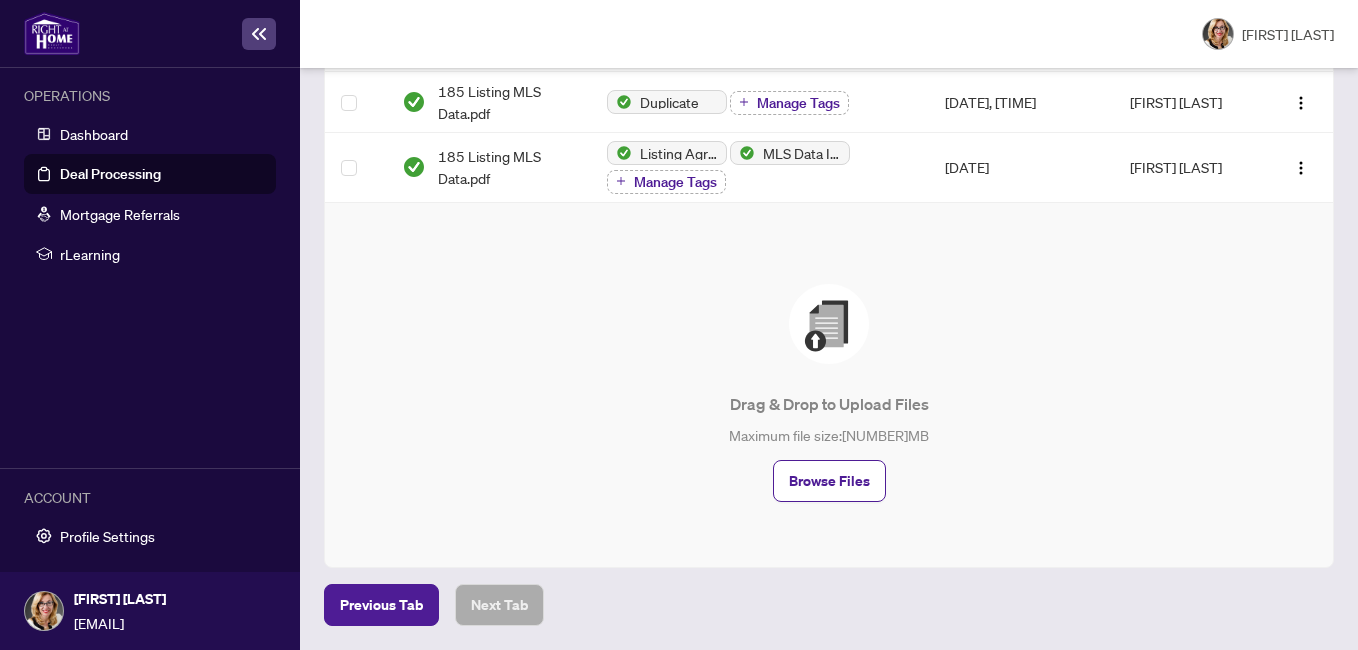 scroll, scrollTop: 703, scrollLeft: 0, axis: vertical 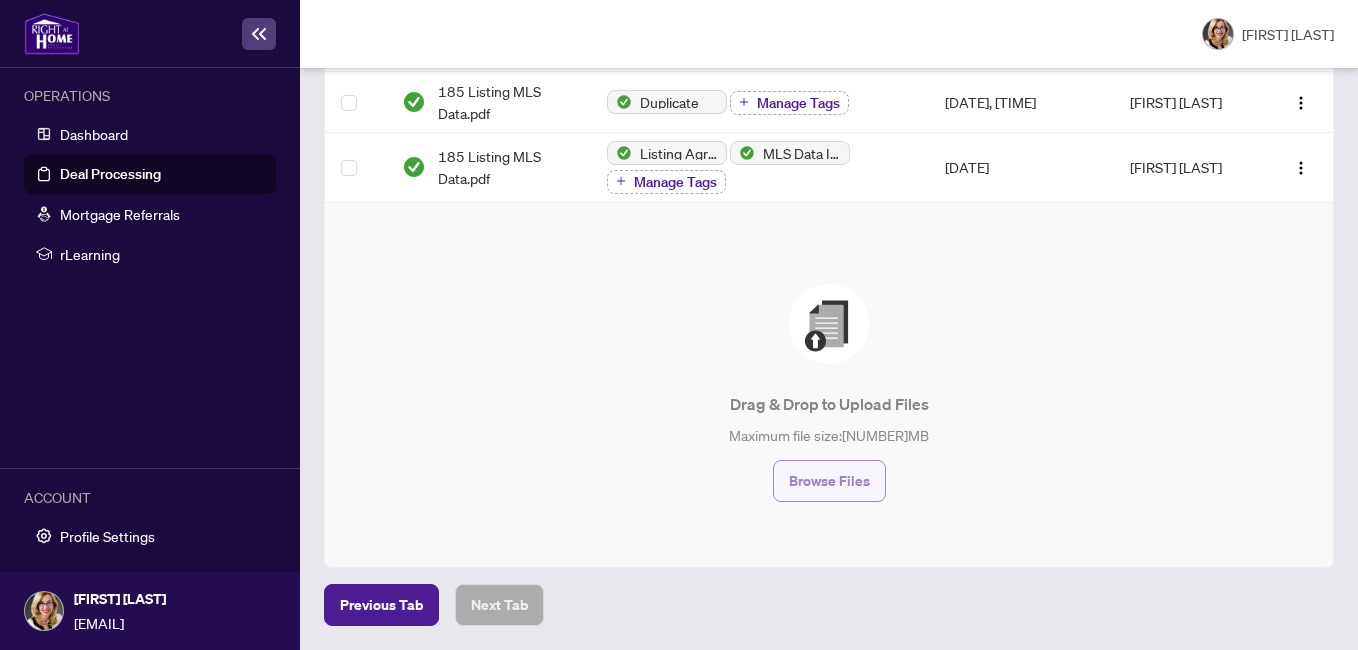 click on "Browse Files" at bounding box center [829, 481] 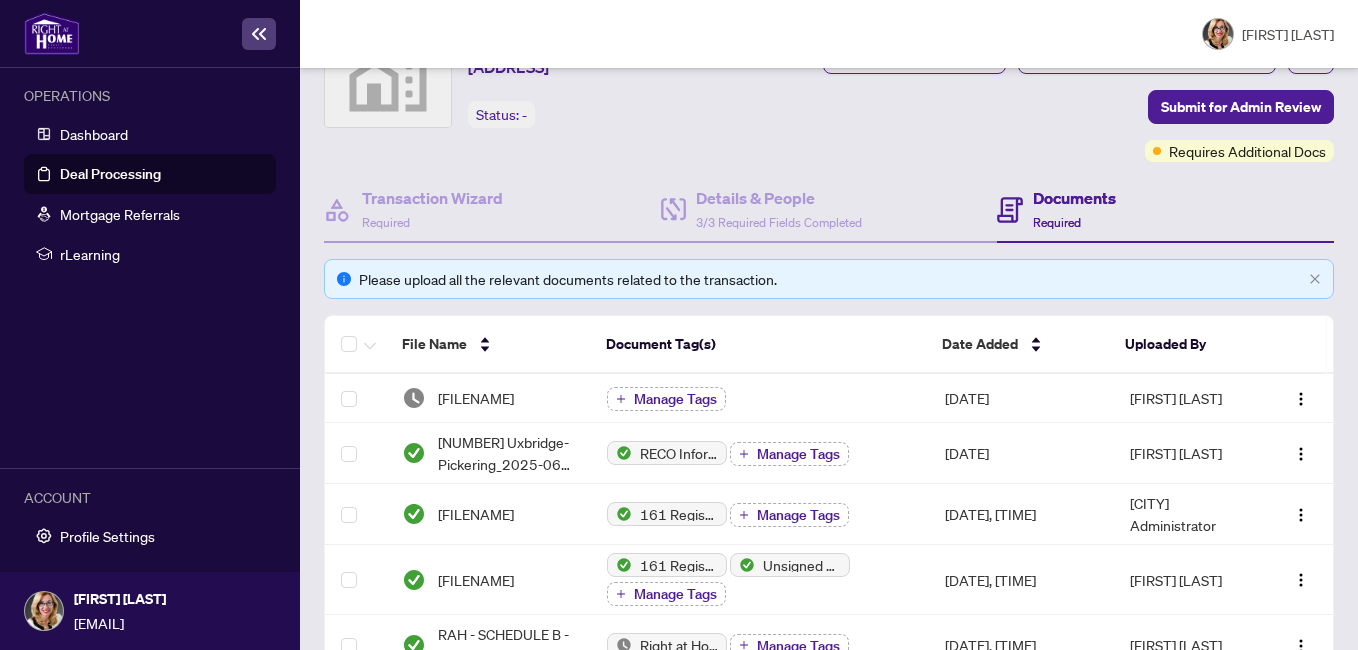 scroll, scrollTop: 94, scrollLeft: 0, axis: vertical 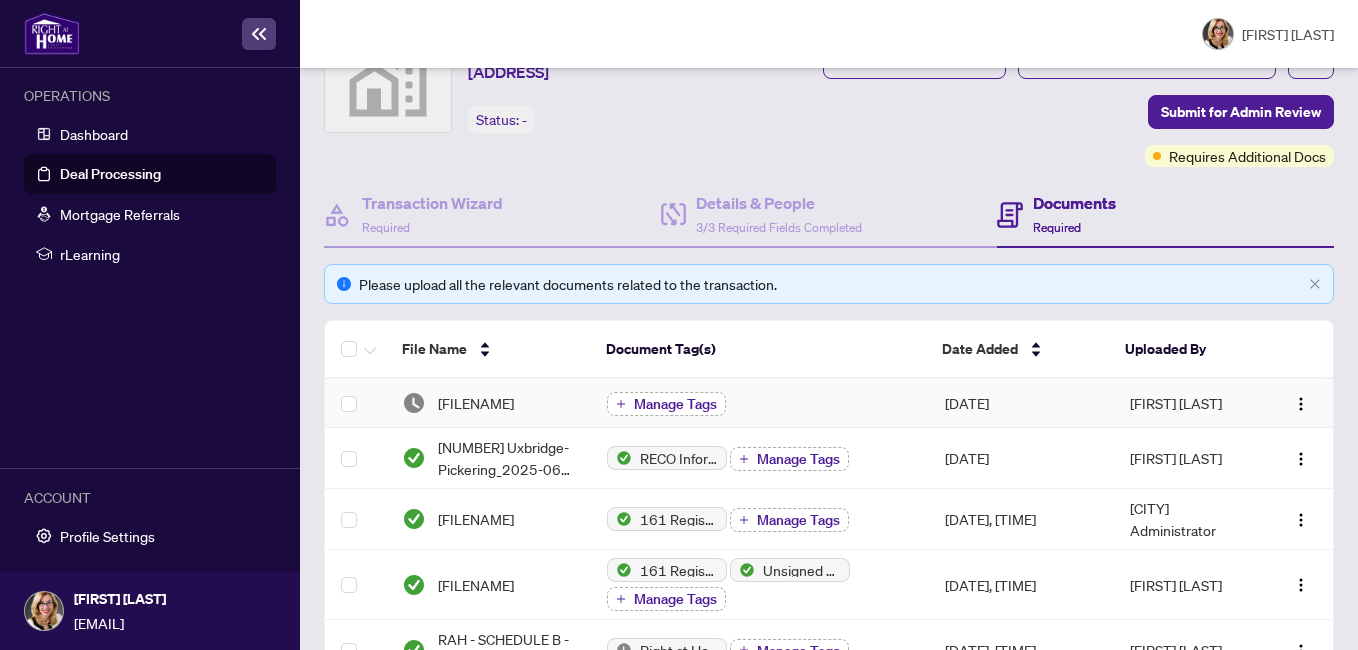 click on "Manage Tags" at bounding box center (675, 404) 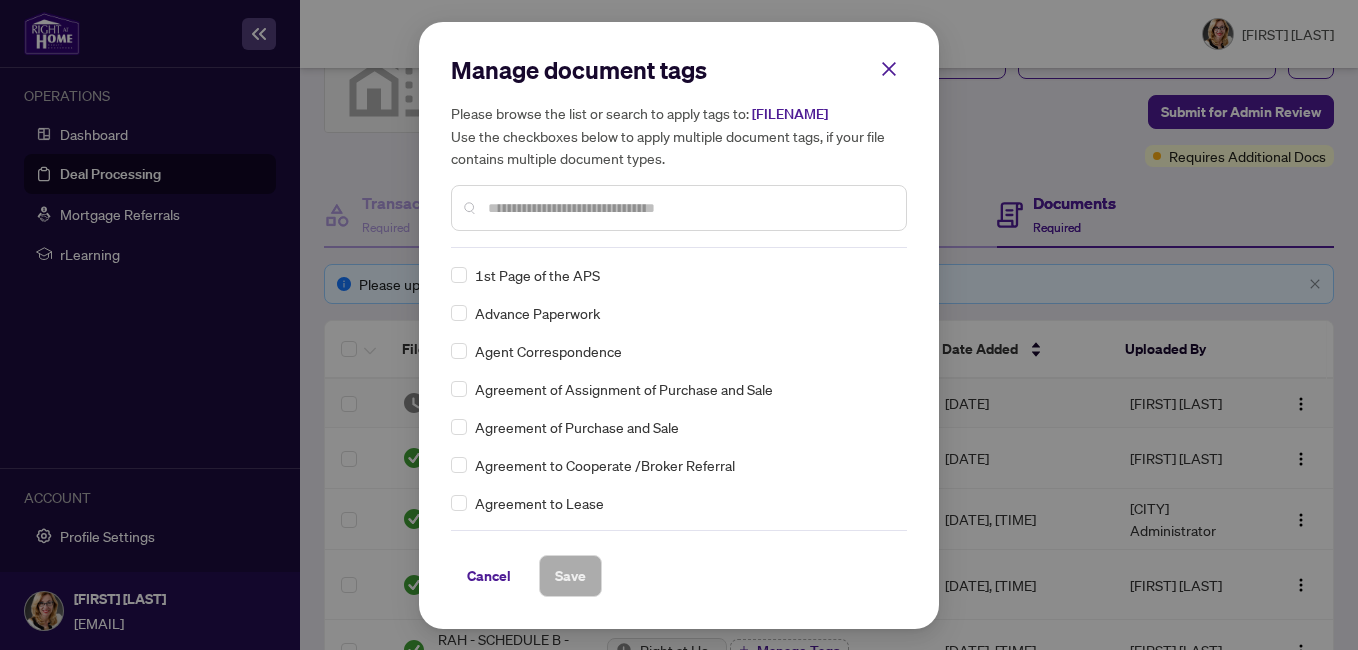 click at bounding box center [689, 208] 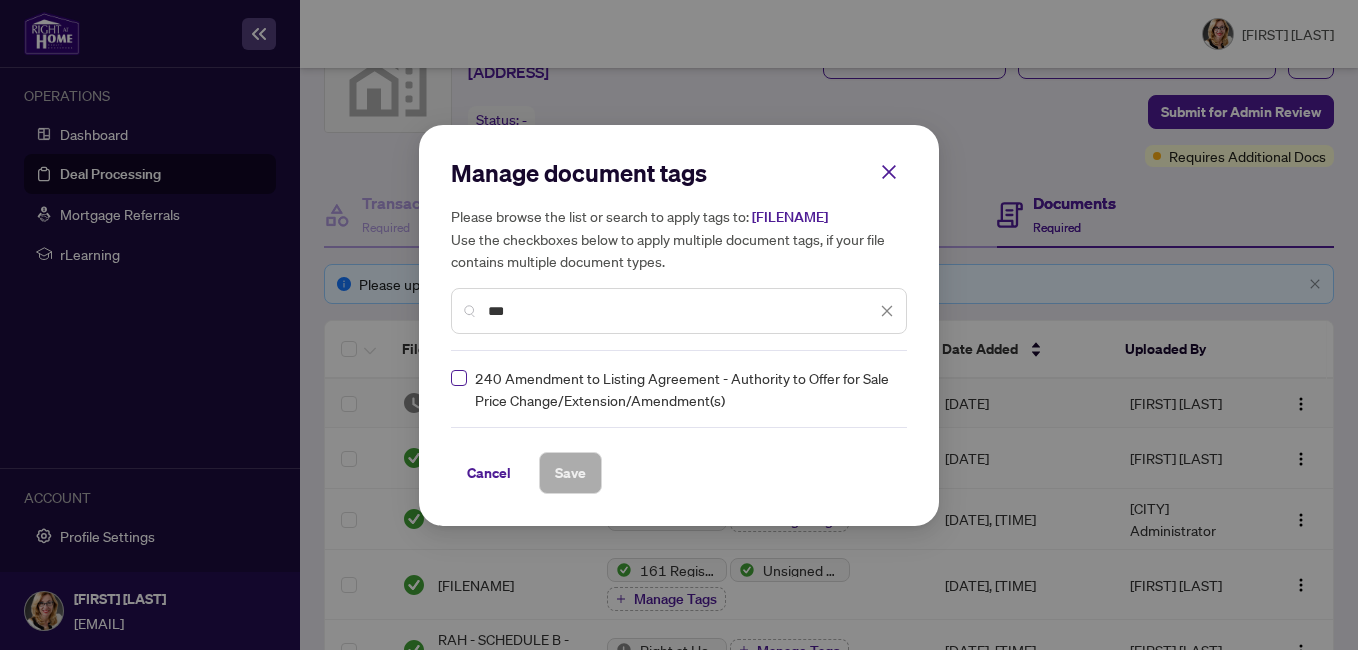 type on "***" 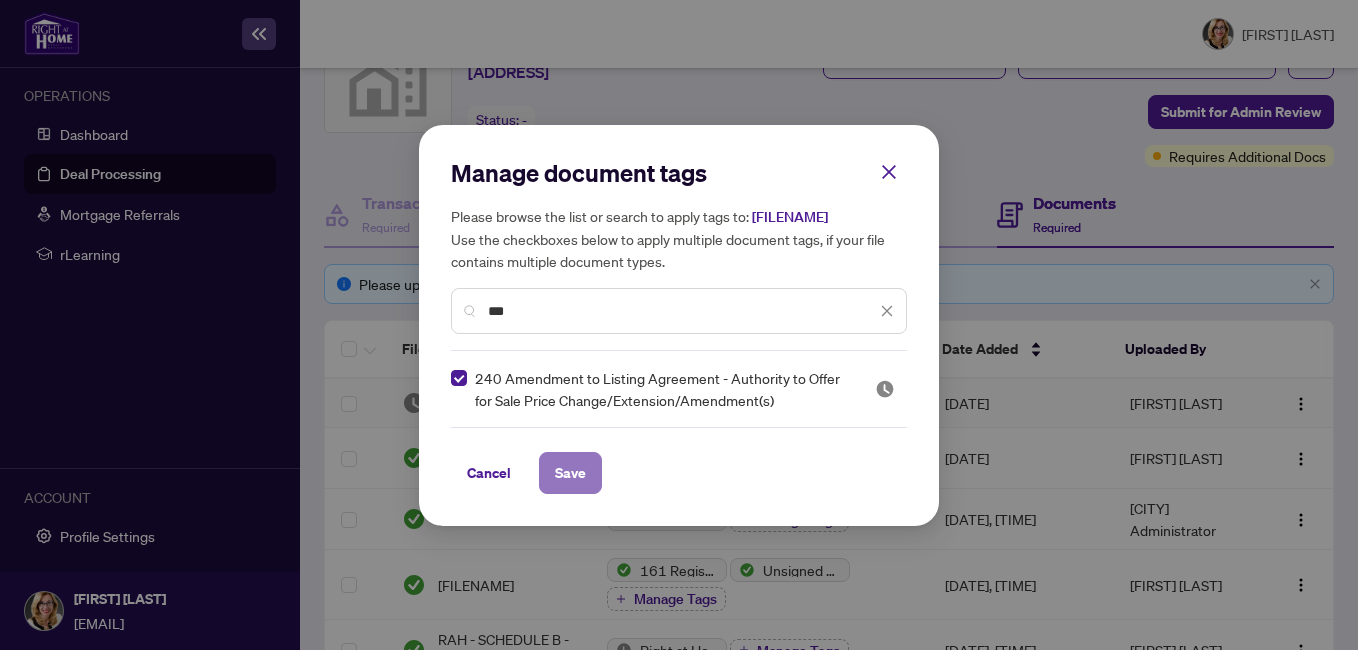 click on "Save" at bounding box center (570, 473) 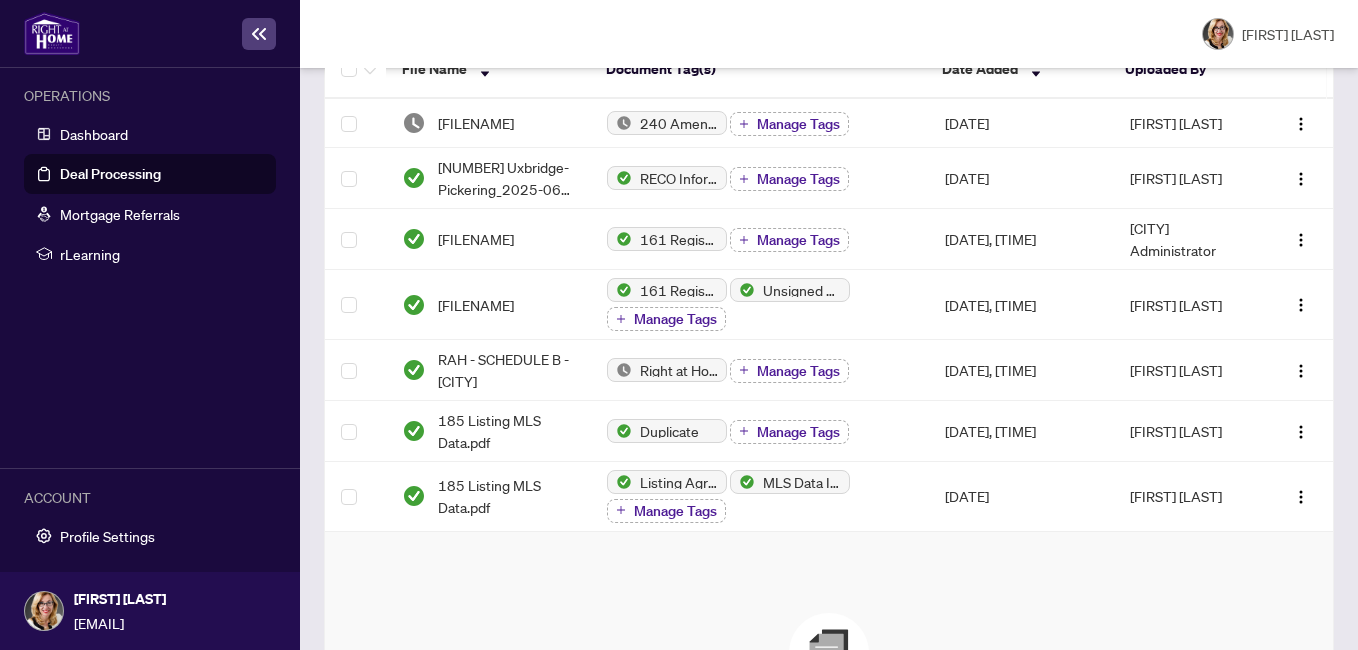 scroll, scrollTop: 0, scrollLeft: 0, axis: both 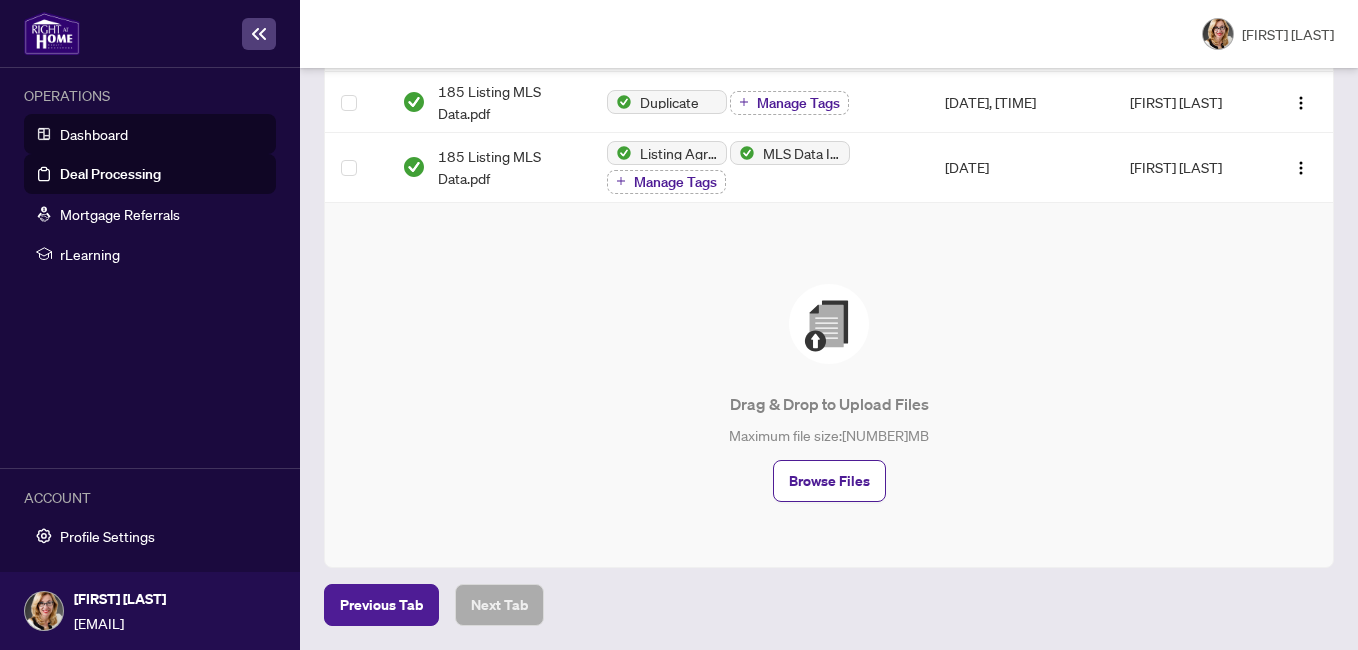 click on "Dashboard" at bounding box center (94, 134) 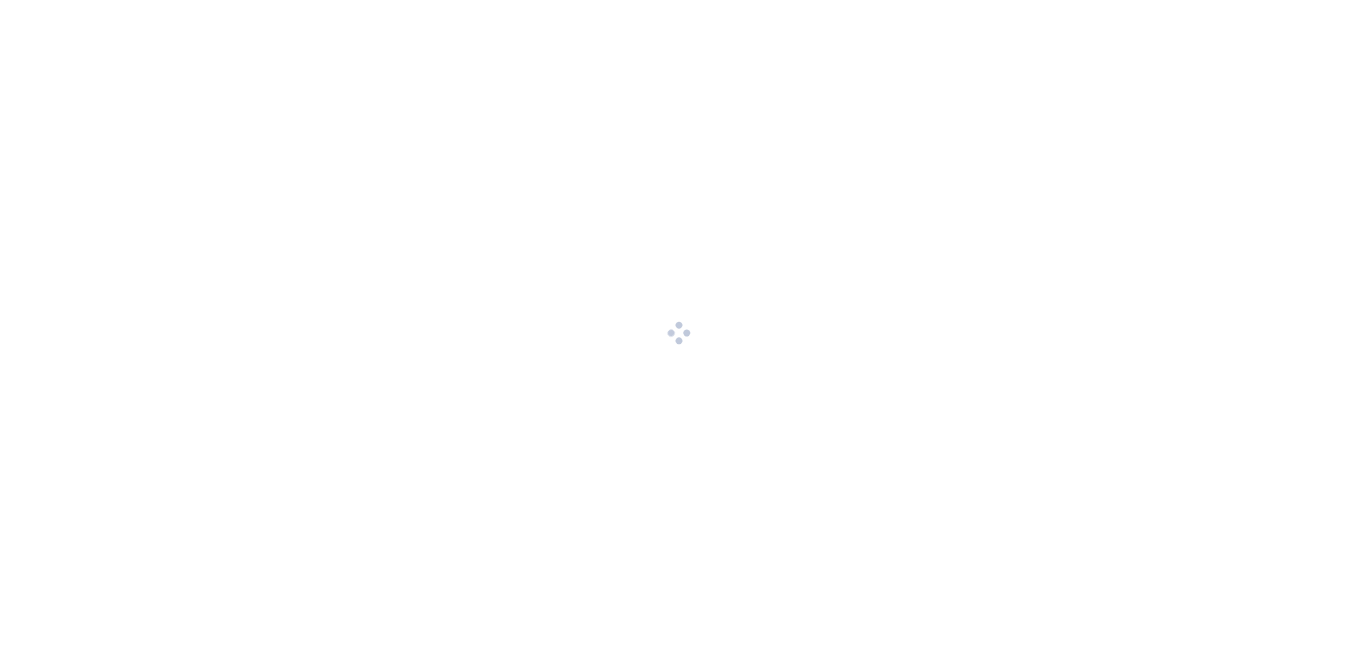 scroll, scrollTop: 0, scrollLeft: 0, axis: both 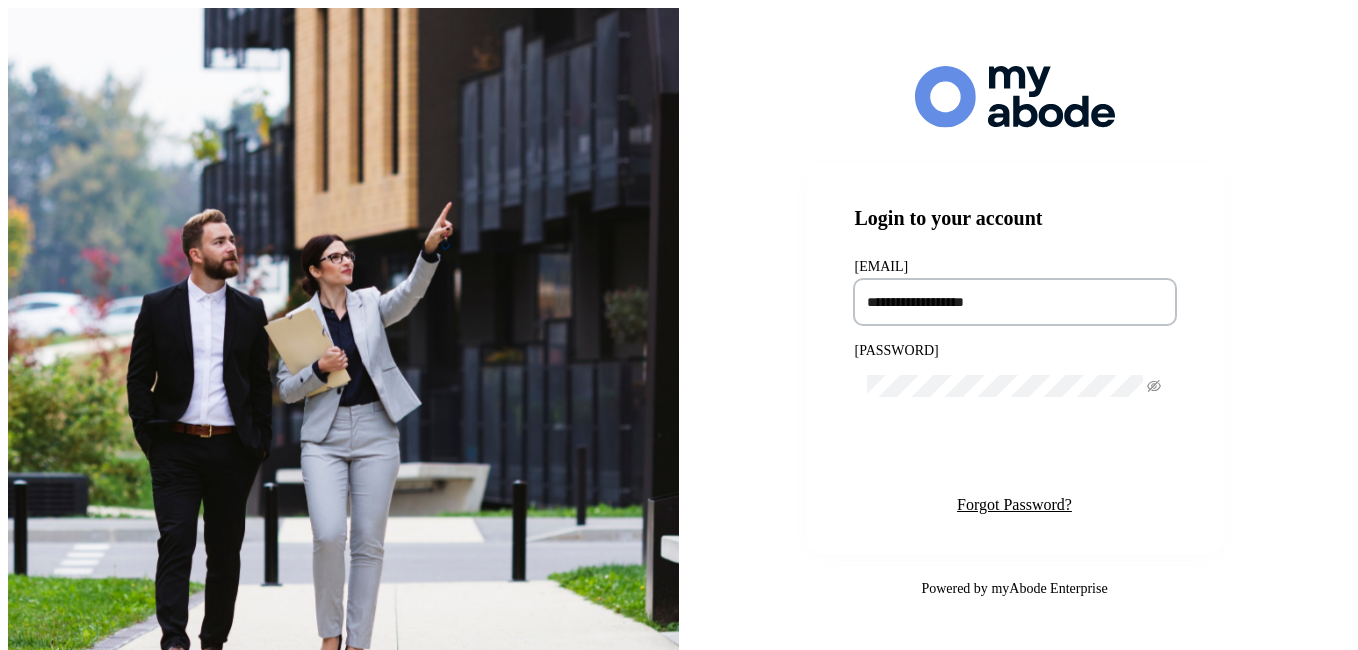 type on "**********" 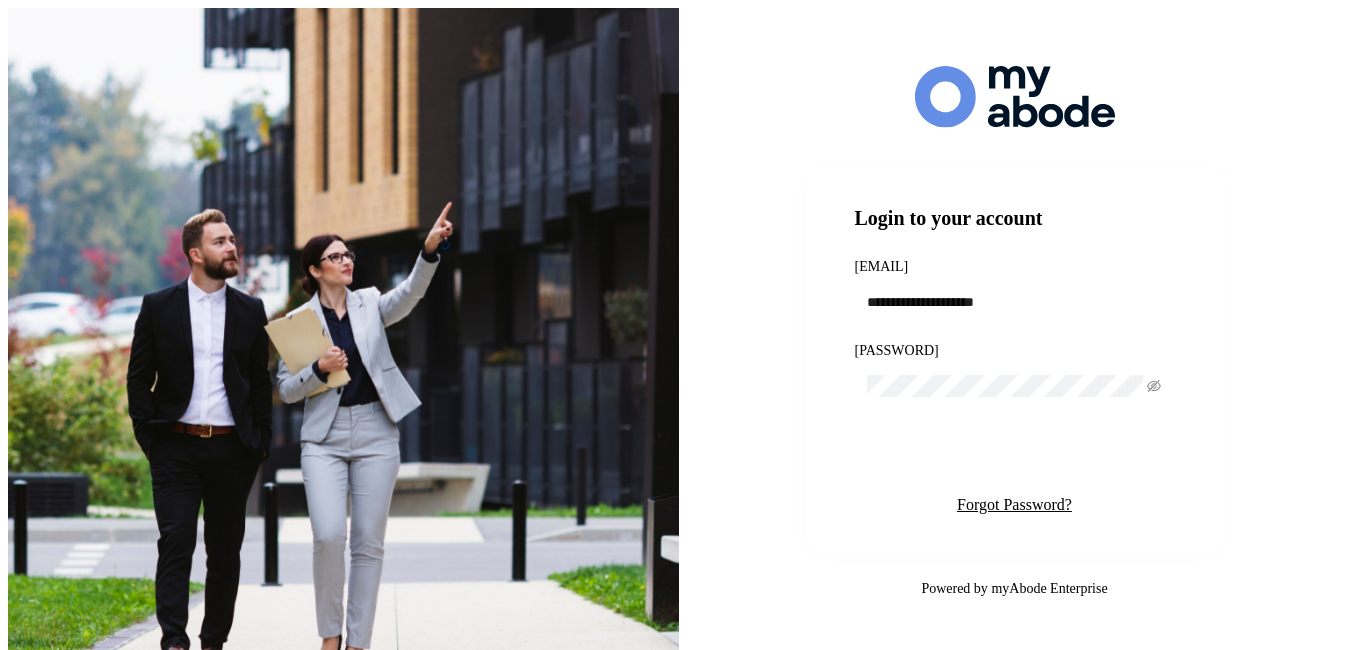 click on "Login" at bounding box center (1015, 456) 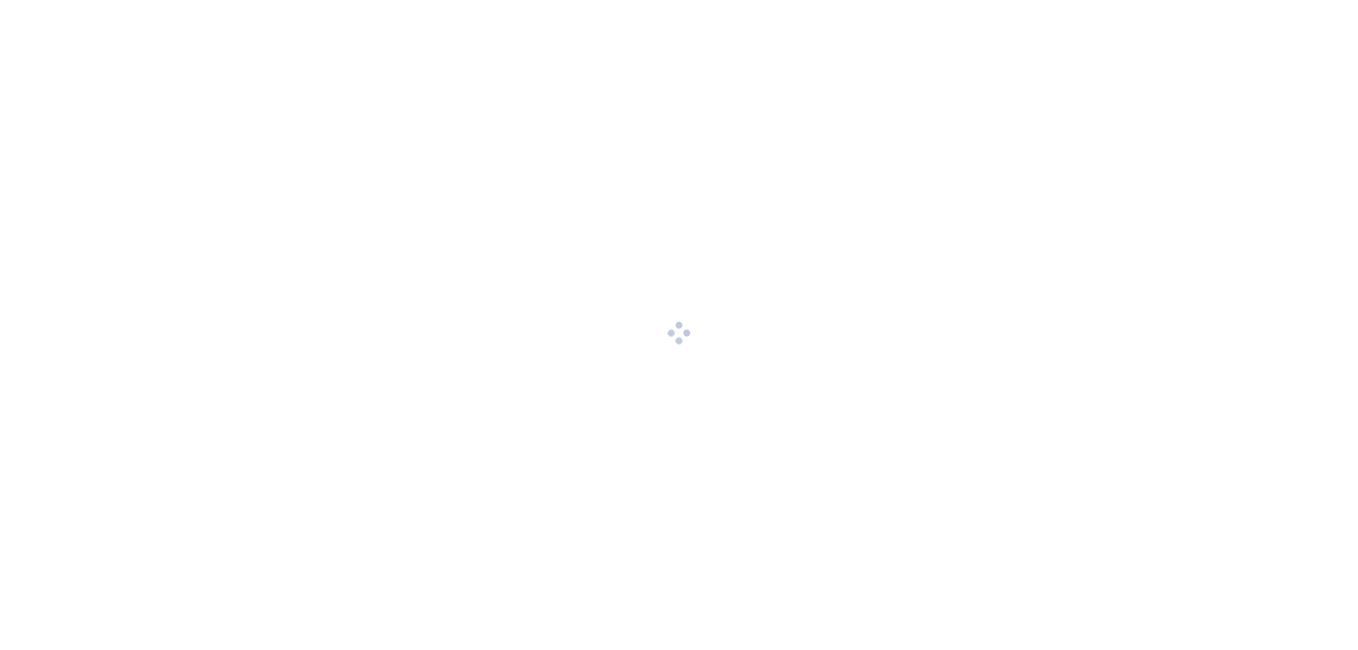 scroll, scrollTop: 0, scrollLeft: 0, axis: both 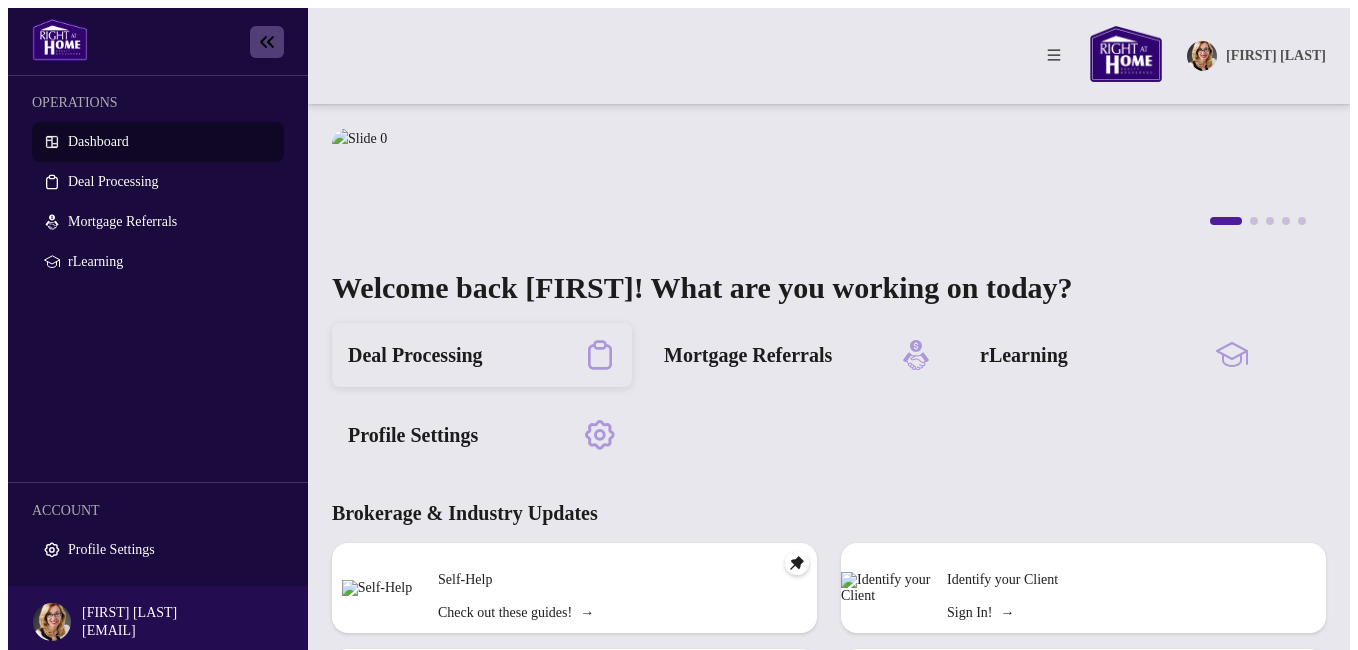 click on "Deal Processing" at bounding box center [415, 355] 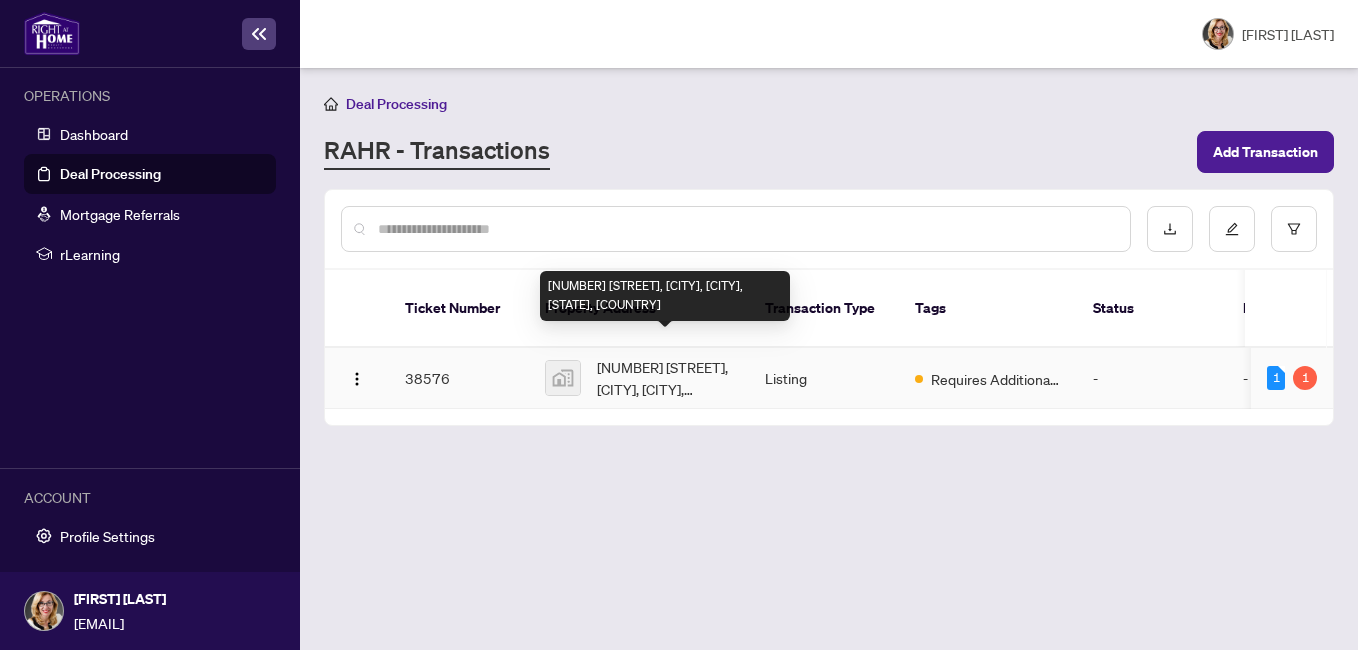 click on "[ADDRESS]" at bounding box center [665, 378] 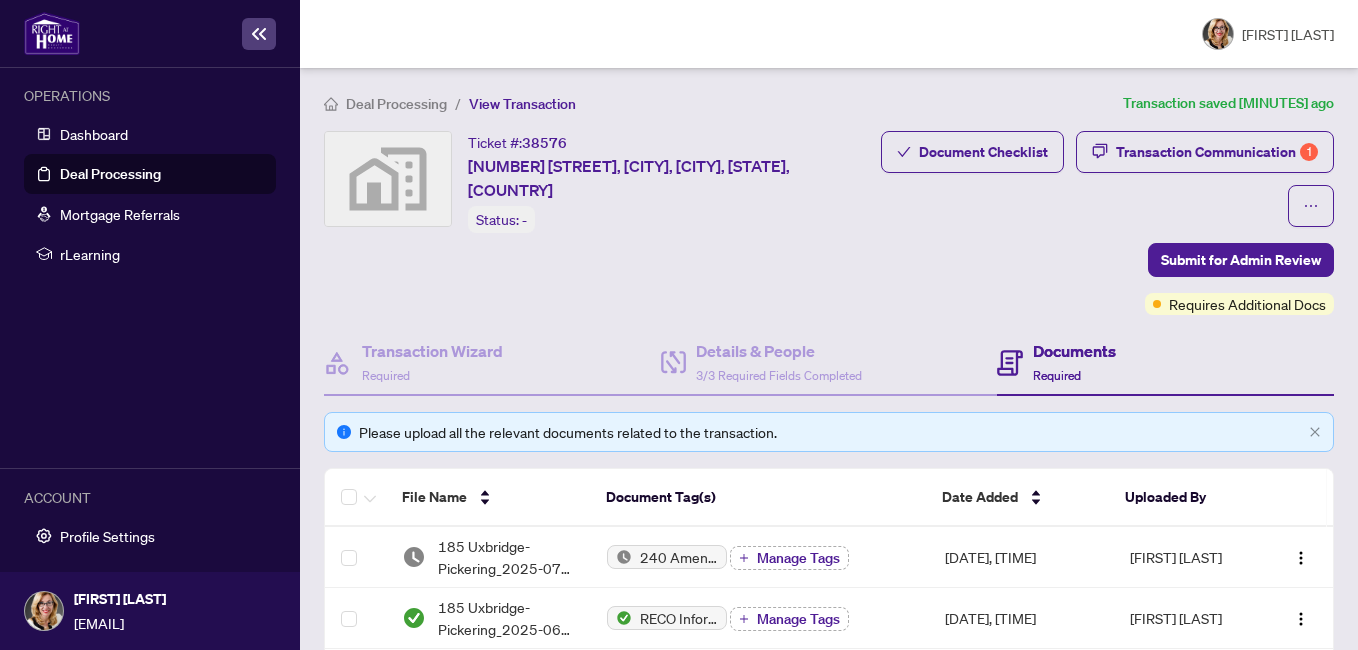 click on "Please upload all the relevant documents related to the transaction." at bounding box center (829, 432) 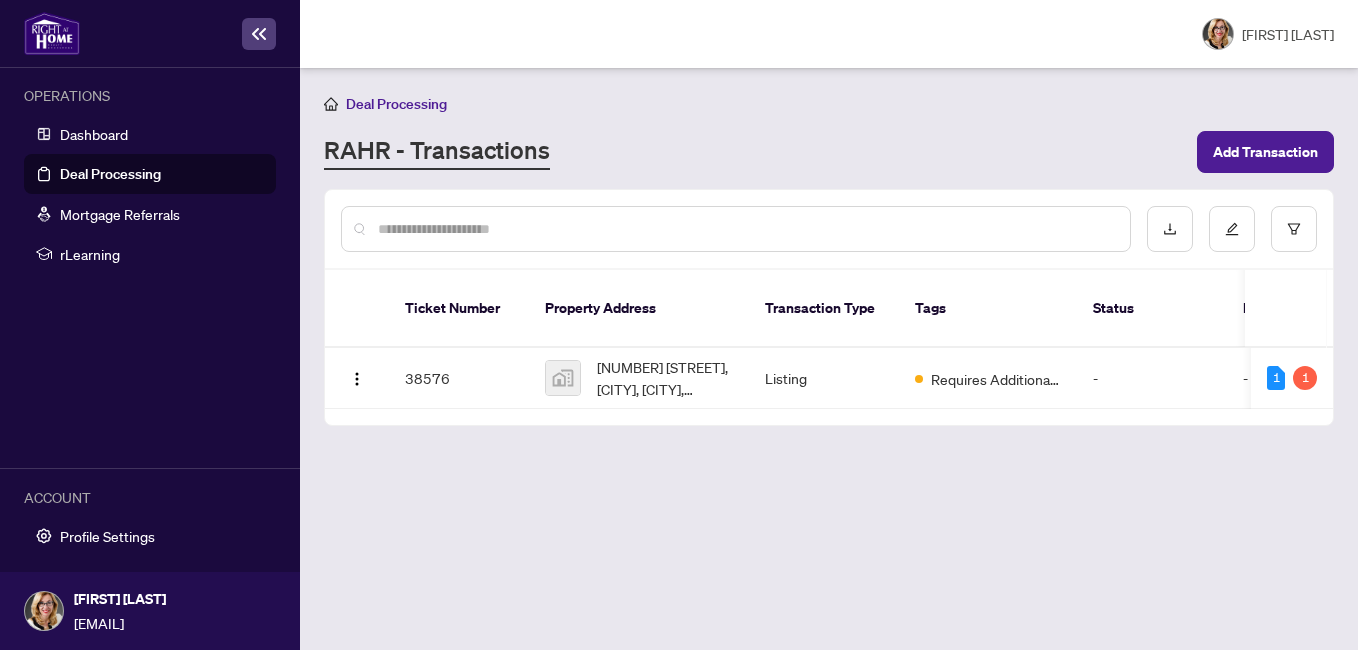 click at bounding box center (746, 229) 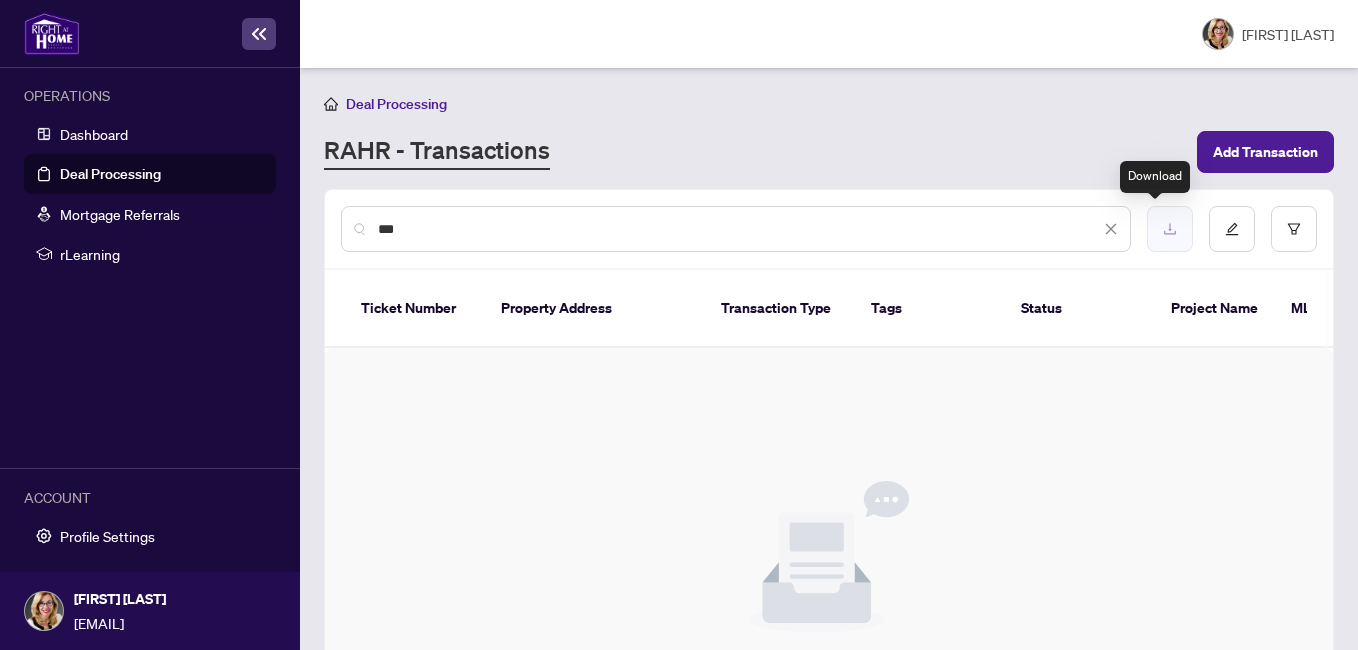 type on "***" 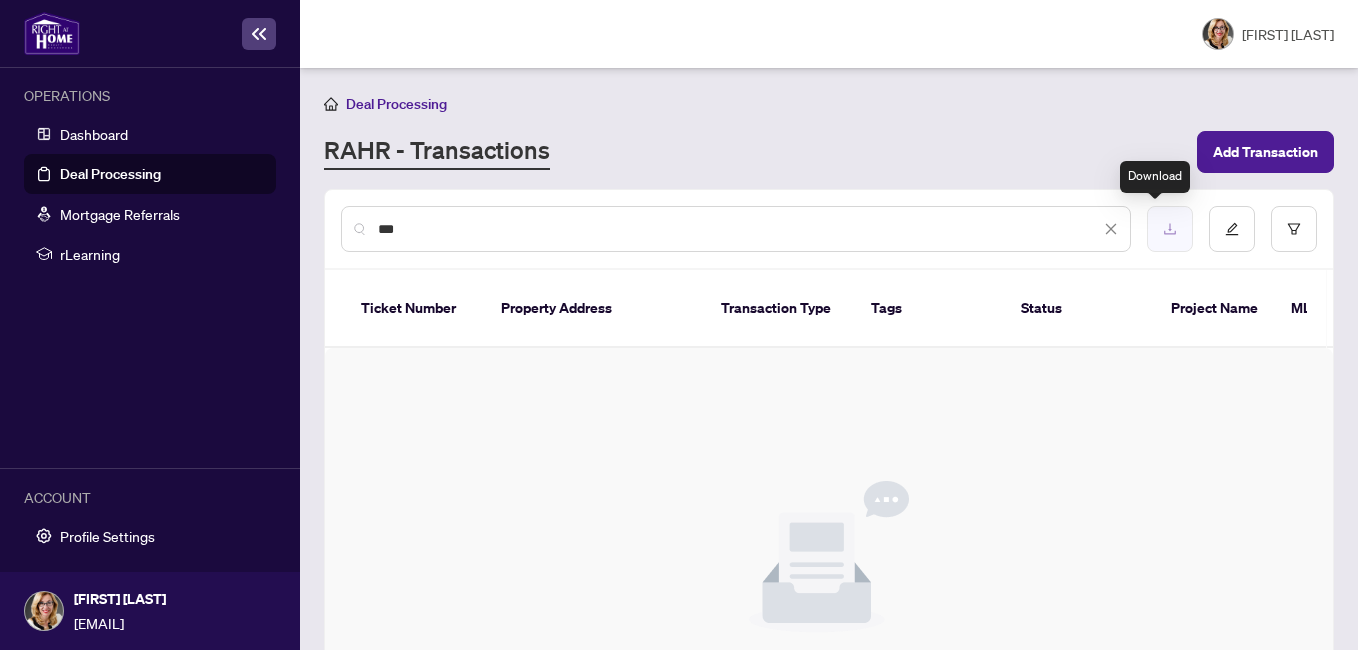click at bounding box center (1170, 229) 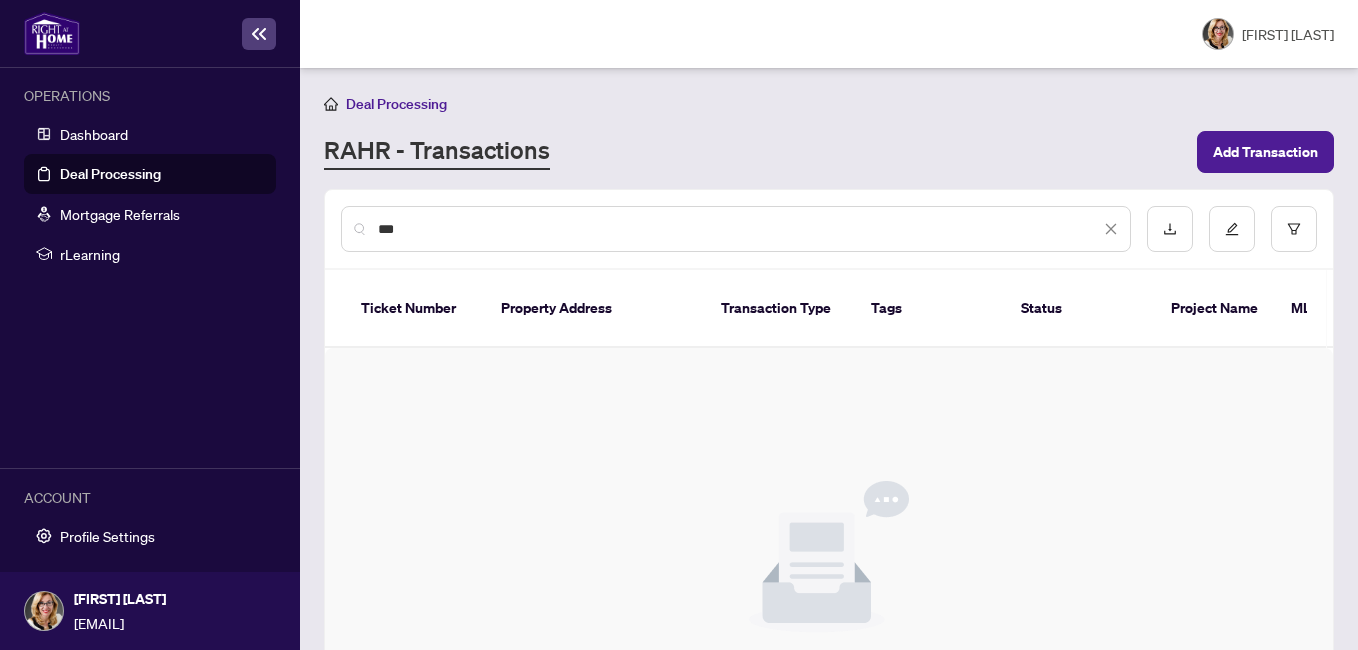 click on "***" at bounding box center (739, 229) 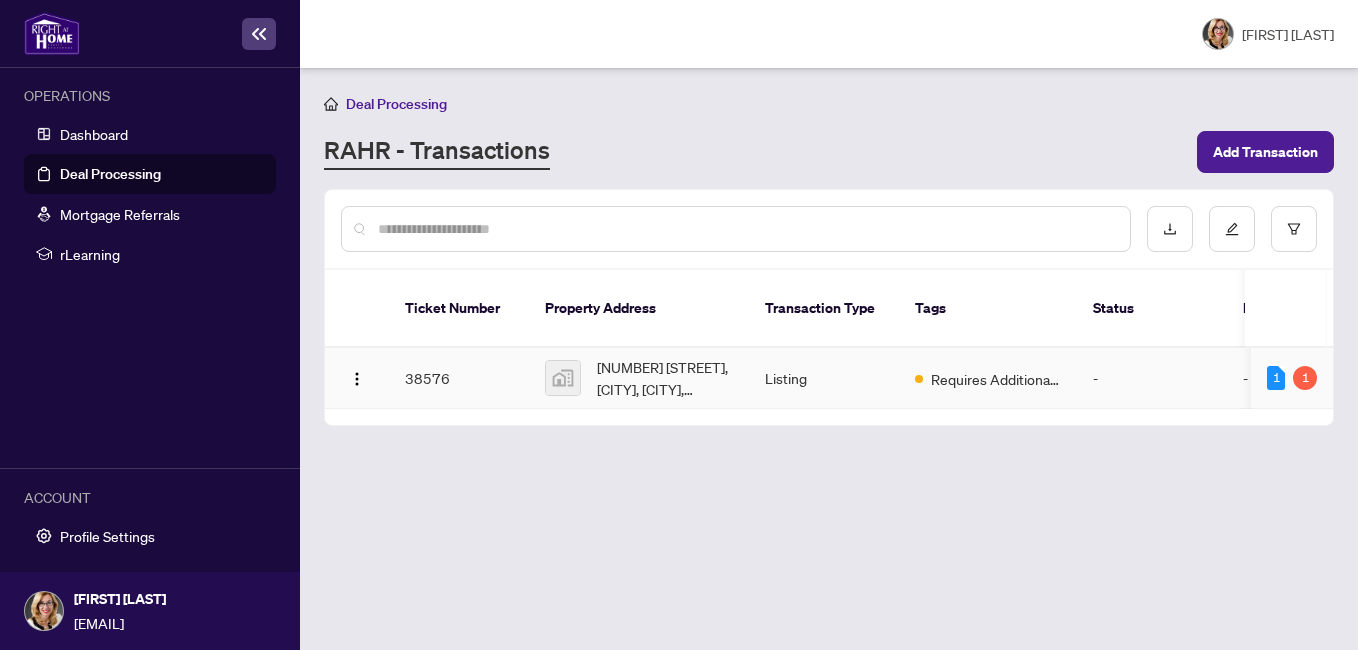 type 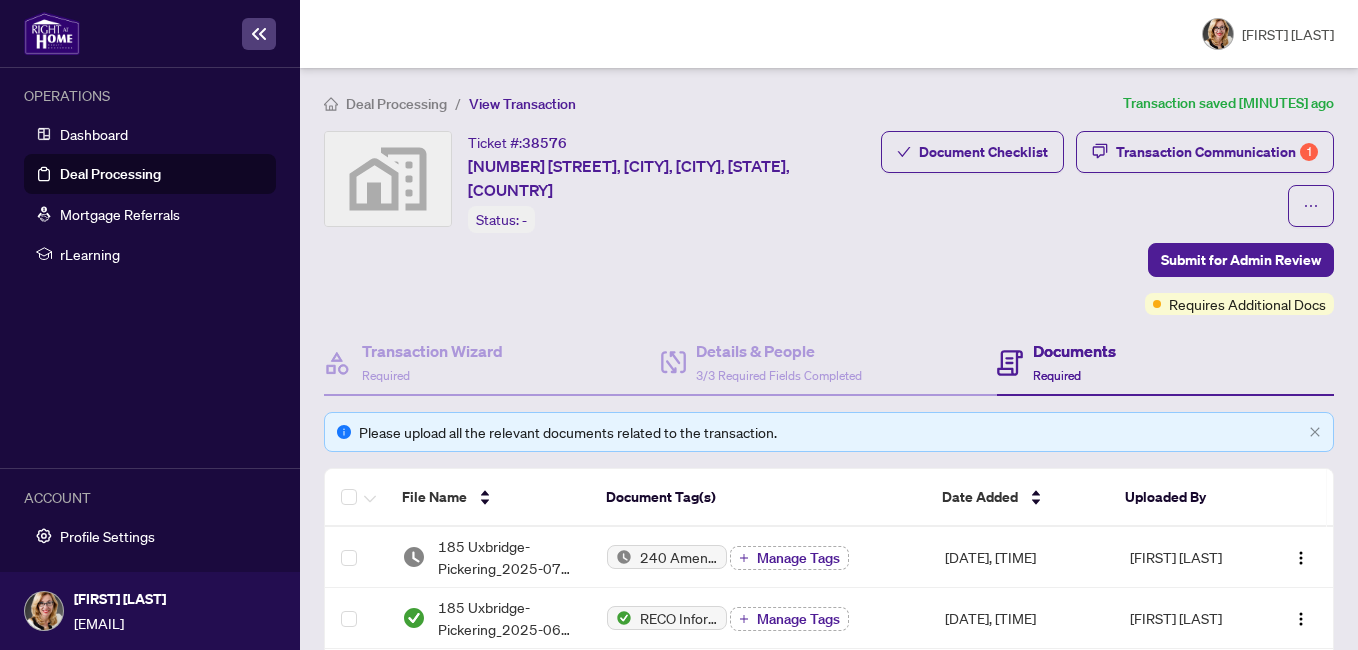 click on "Please upload all the relevant documents related to the transaction." at bounding box center [830, 432] 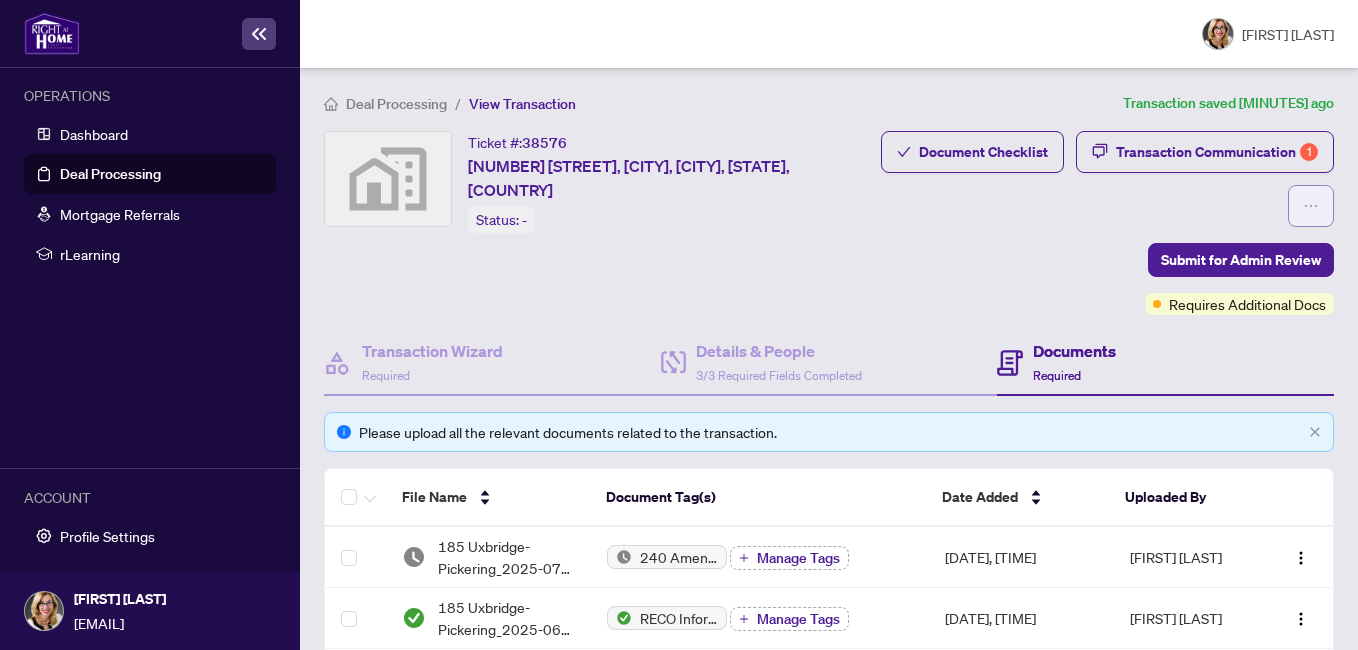 click at bounding box center [1311, 206] 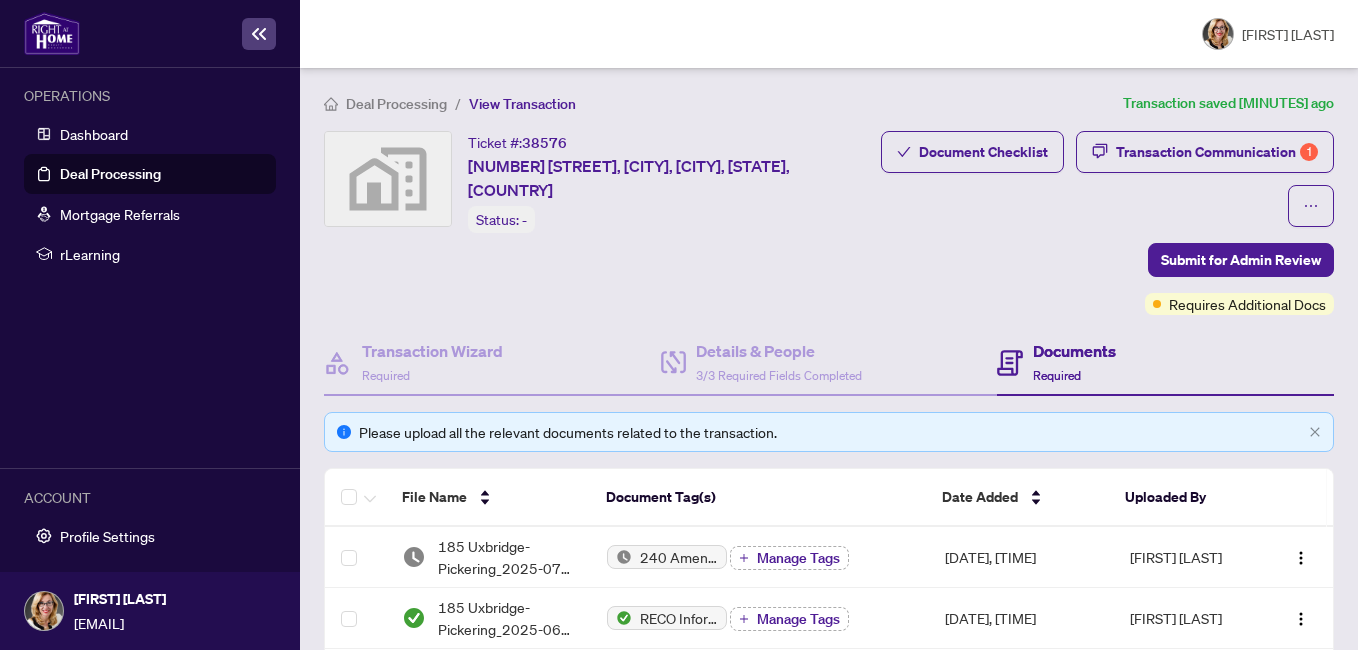 click at bounding box center (388, 179) 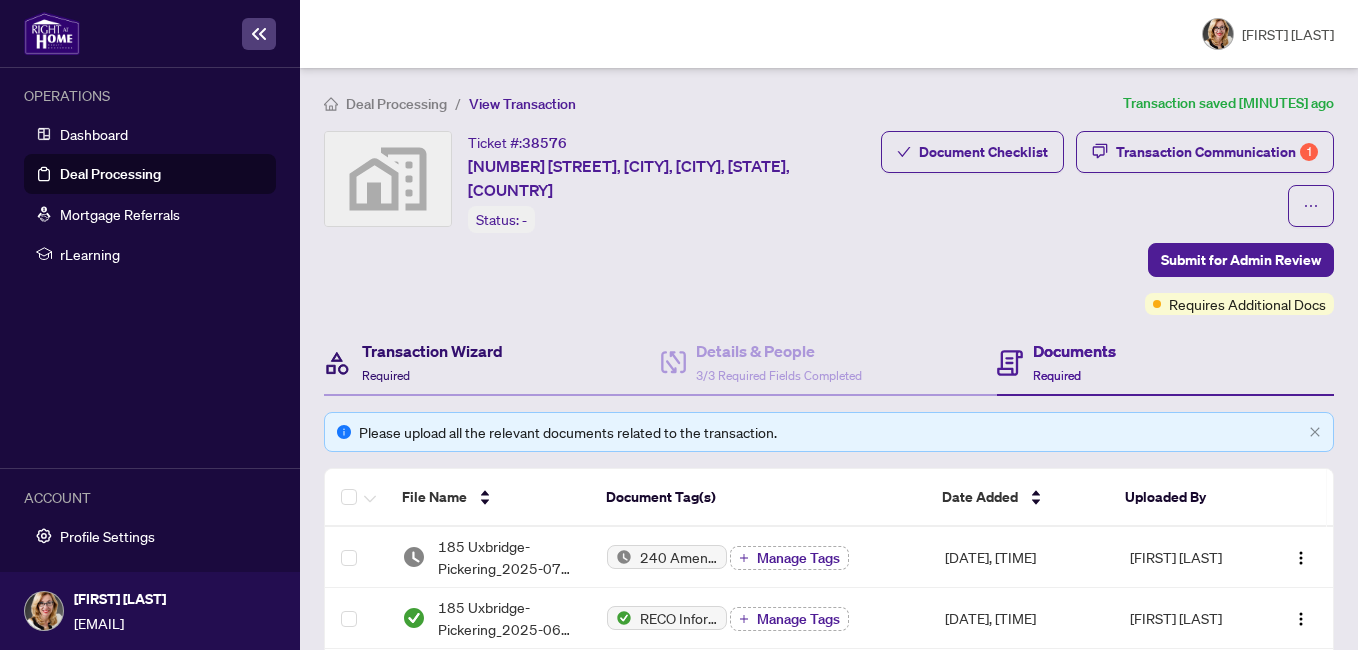 click on "Required" at bounding box center (386, 375) 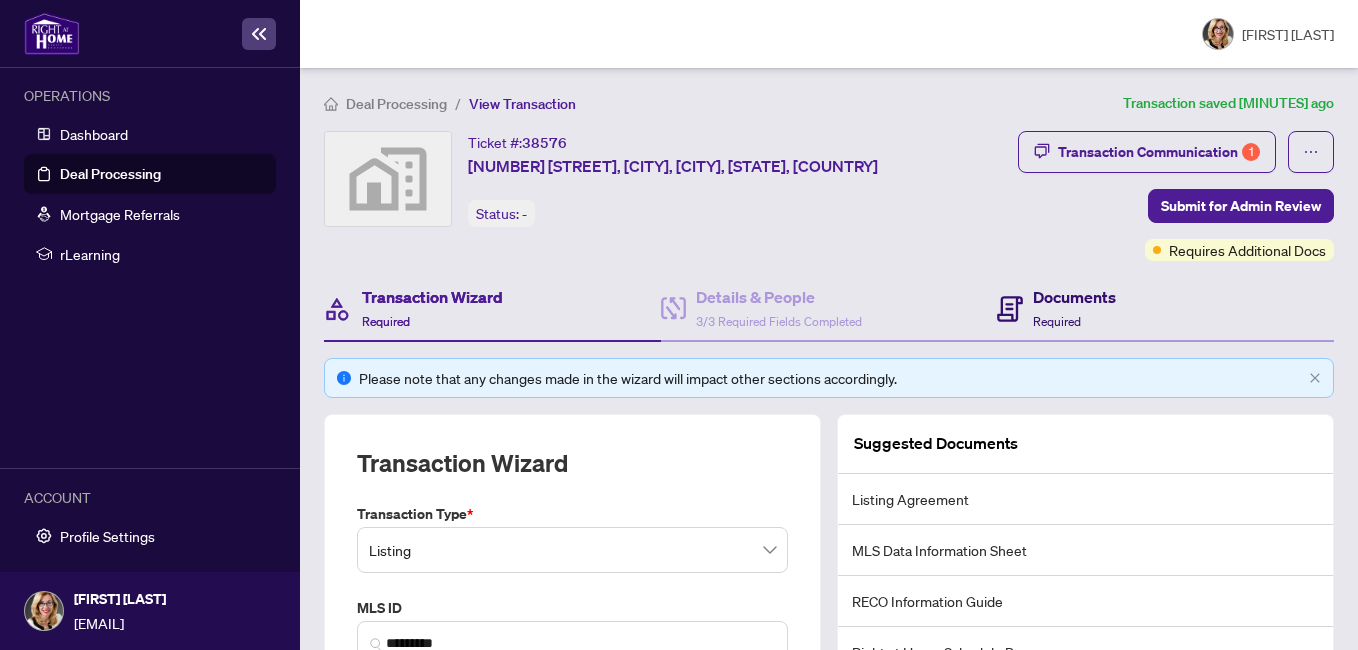 click on "Documents" at bounding box center [1074, 297] 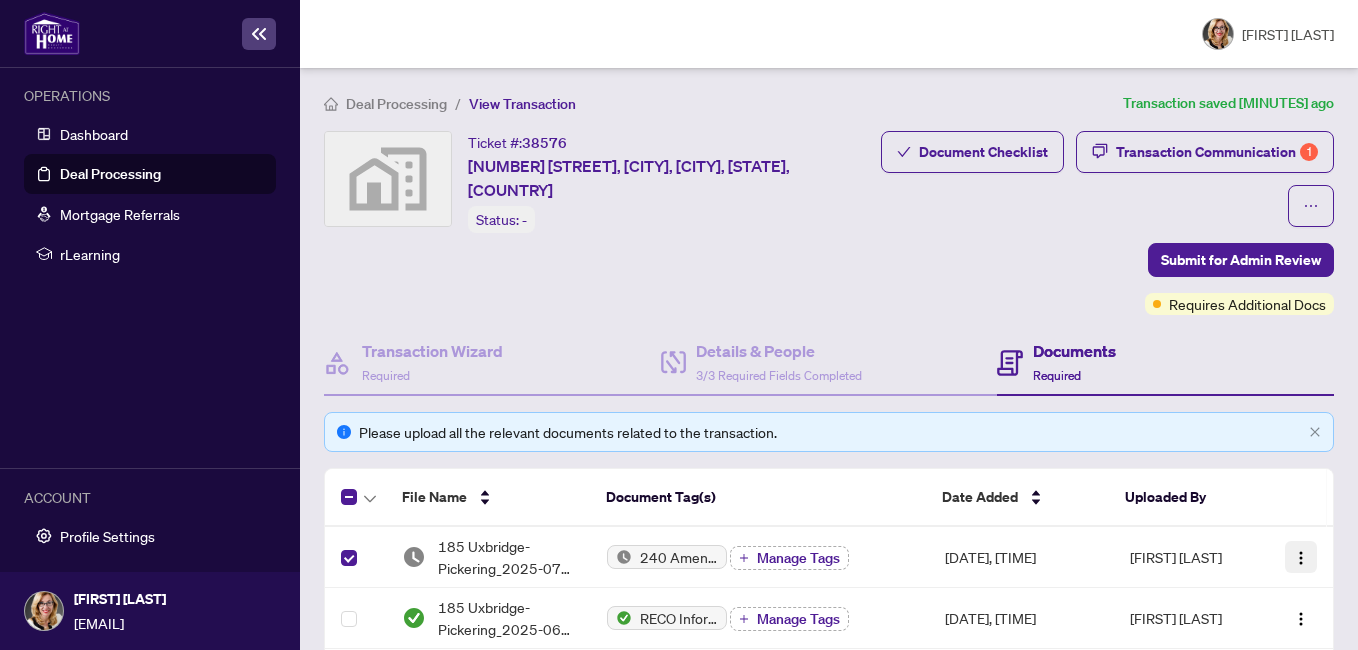 click at bounding box center [1301, 558] 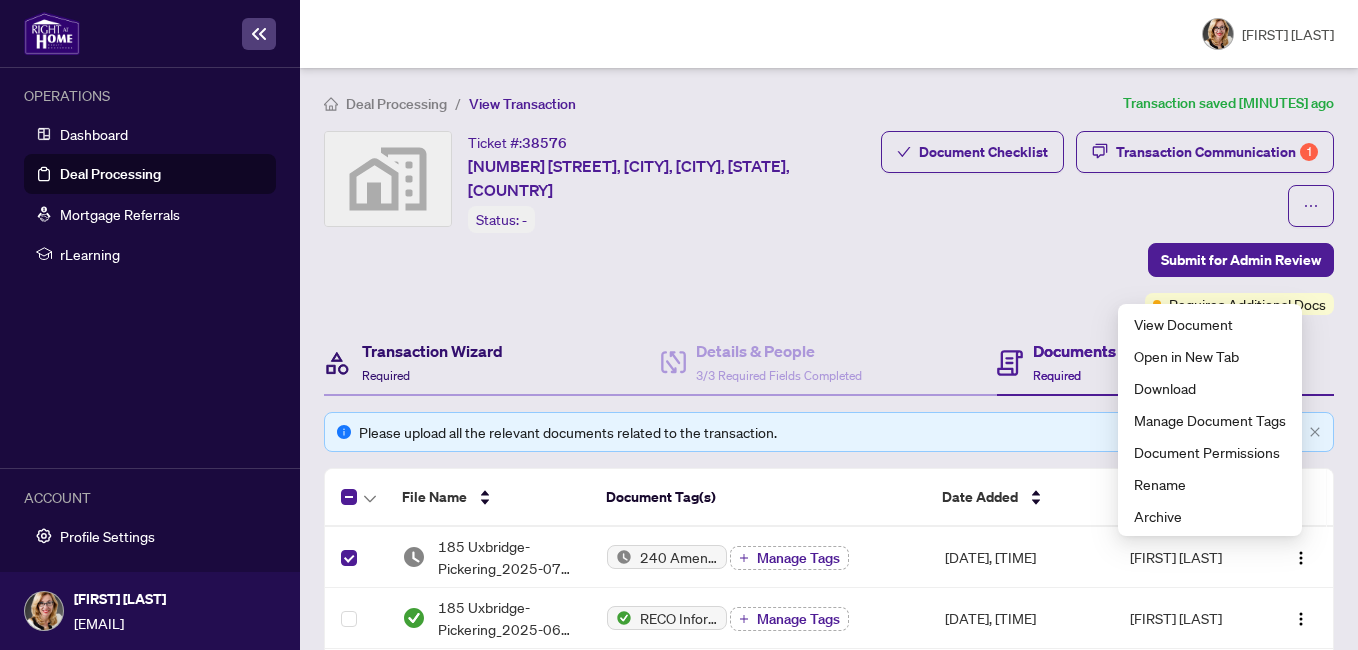 click on "Transaction Wizard" at bounding box center [432, 351] 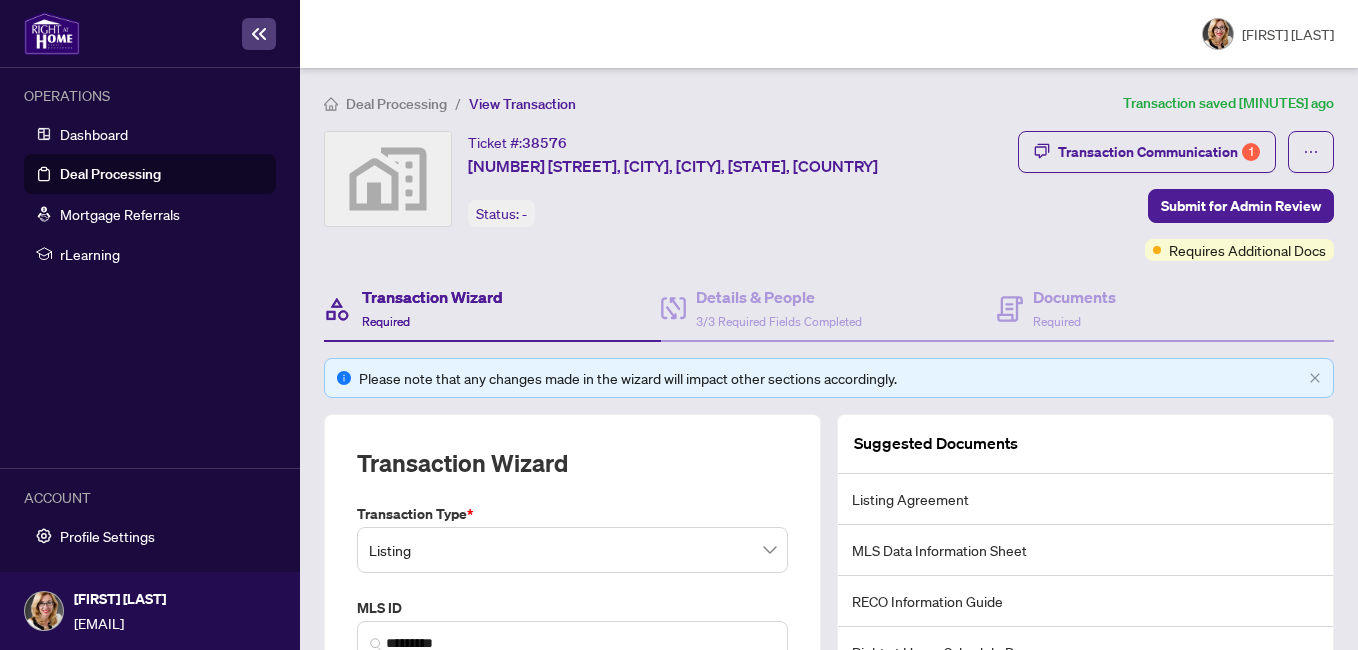 scroll, scrollTop: 179, scrollLeft: 0, axis: vertical 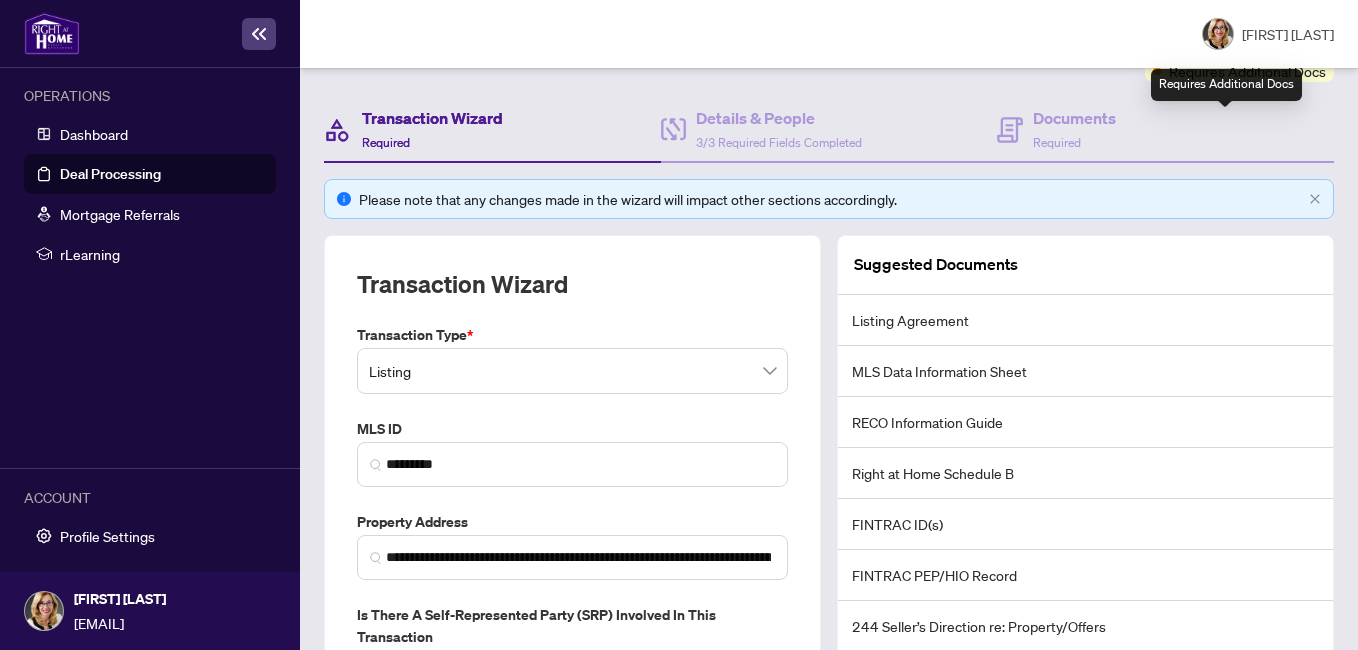 click on "Requires Additional Docs" at bounding box center (1247, 71) 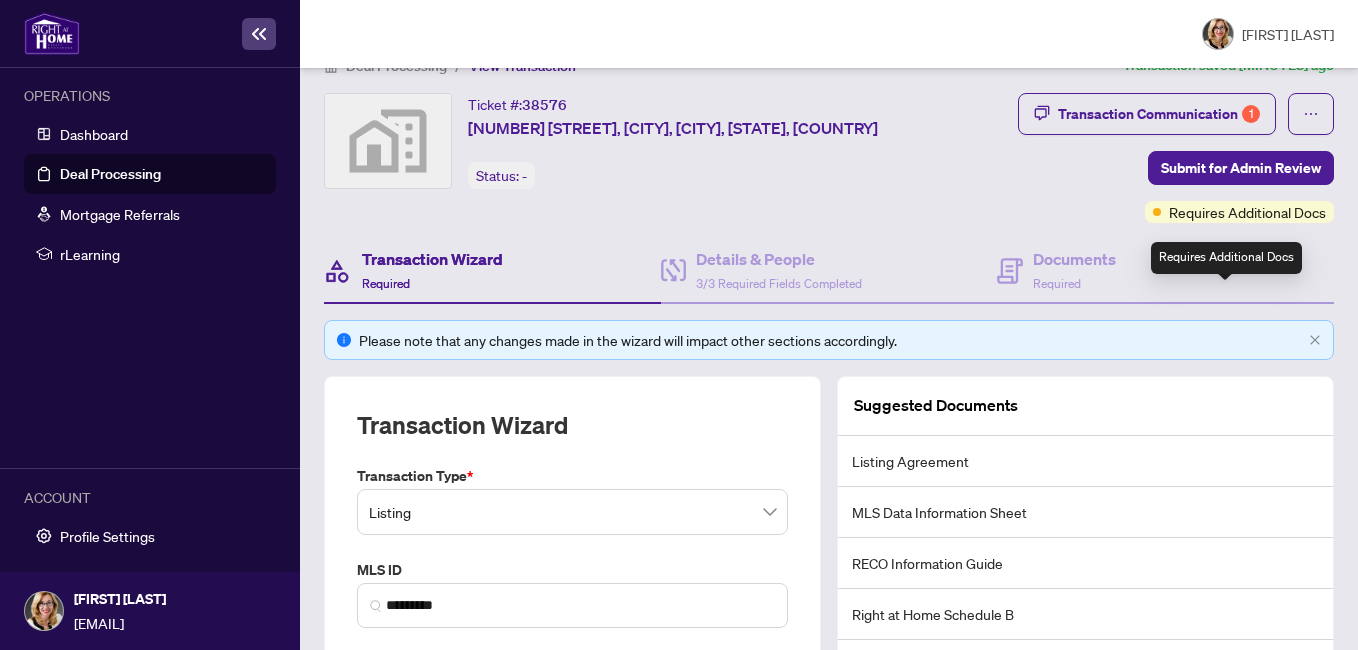 scroll, scrollTop: 0, scrollLeft: 0, axis: both 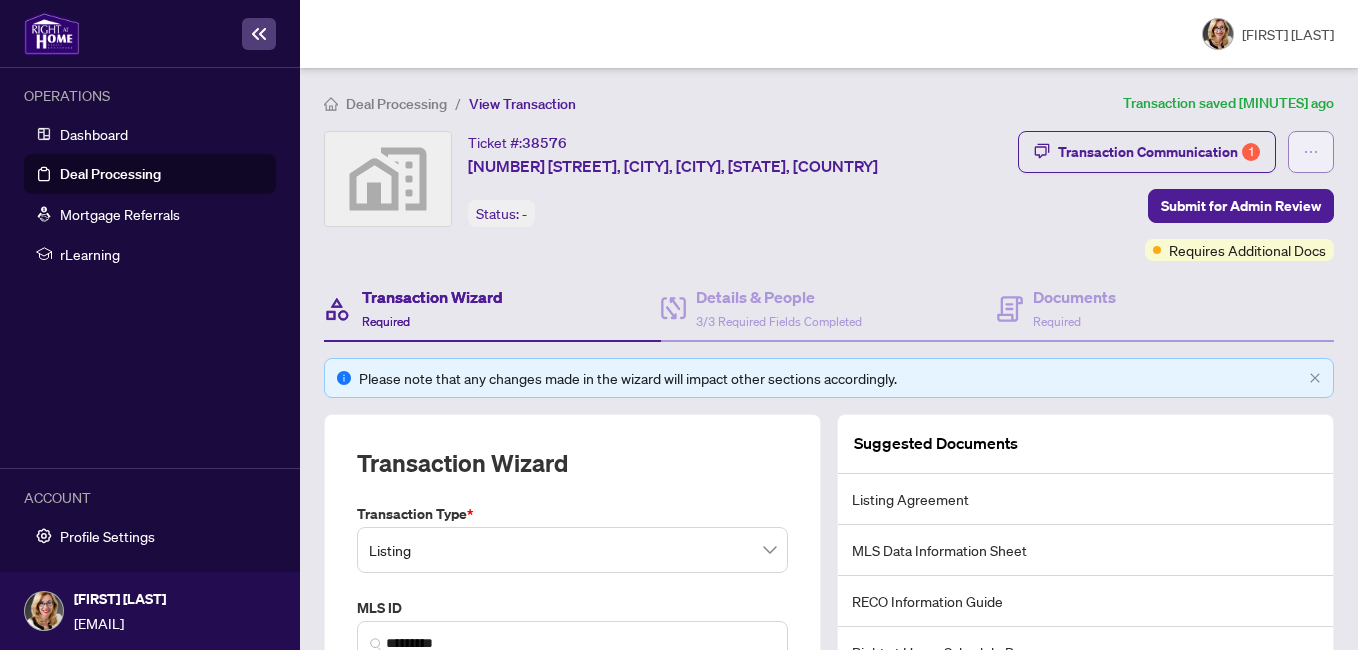 click at bounding box center (1311, 152) 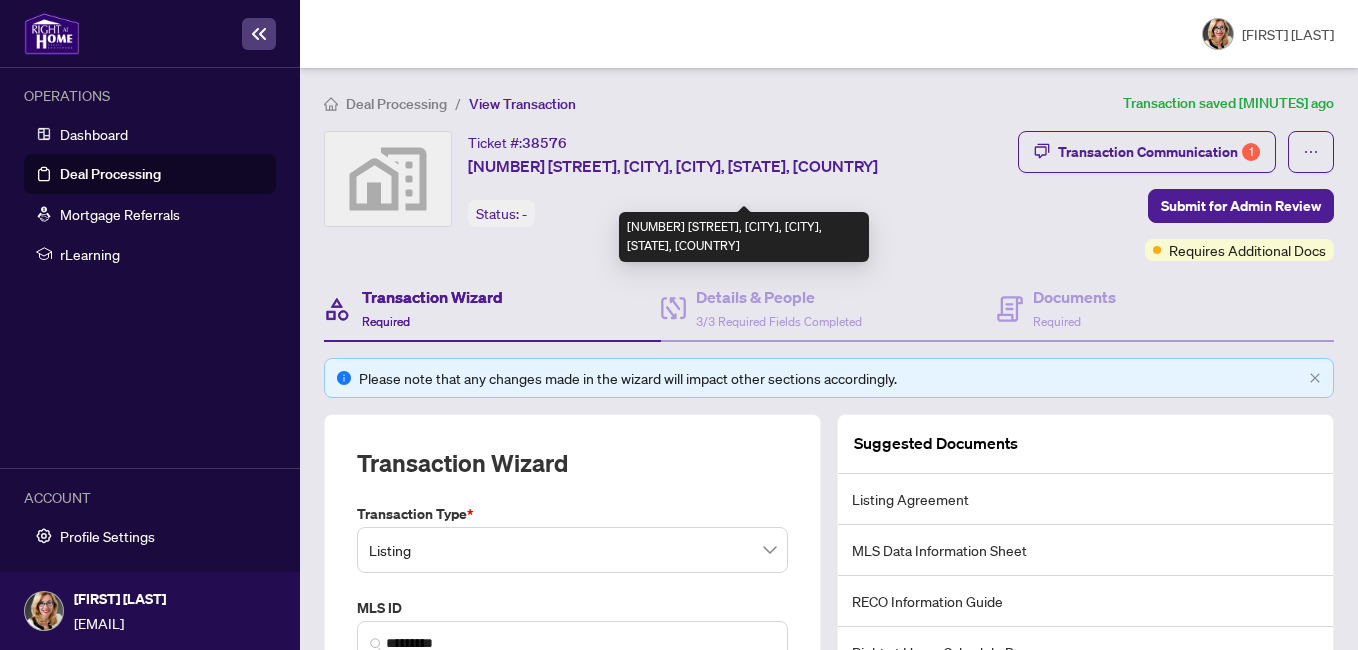 click on "[ADDRESS]" at bounding box center [673, 166] 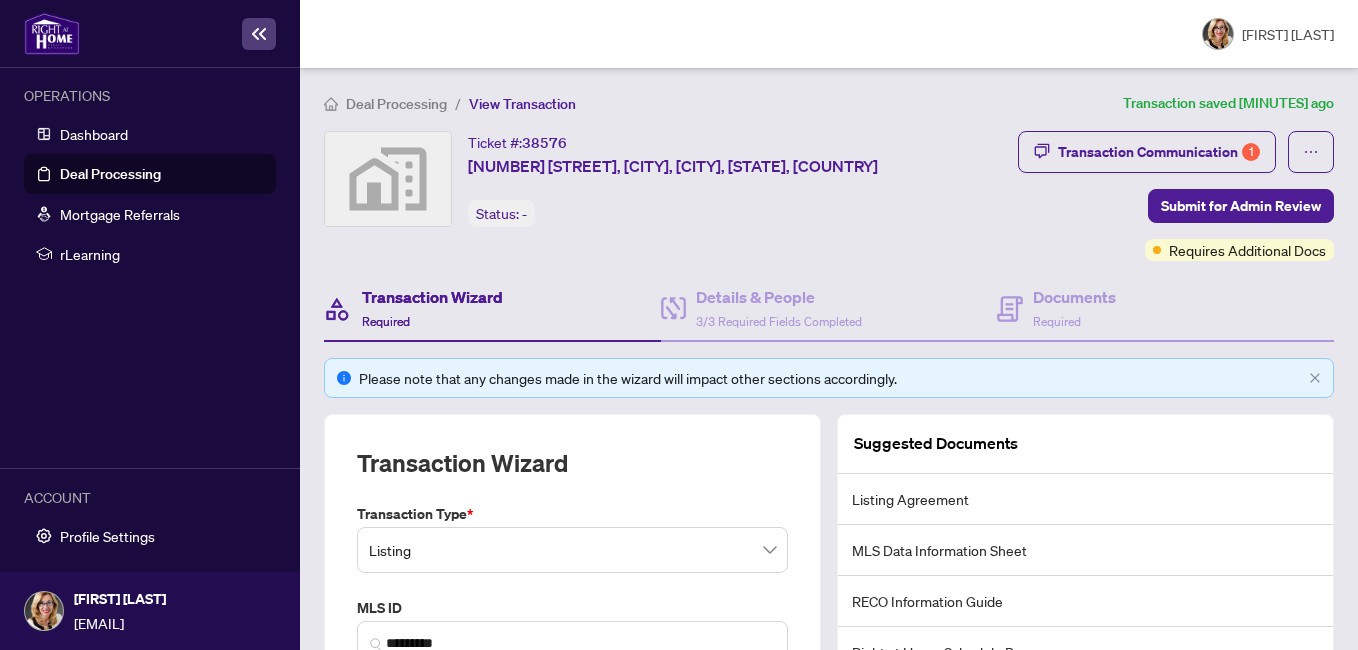 click on "Transaction Wizard" at bounding box center [432, 297] 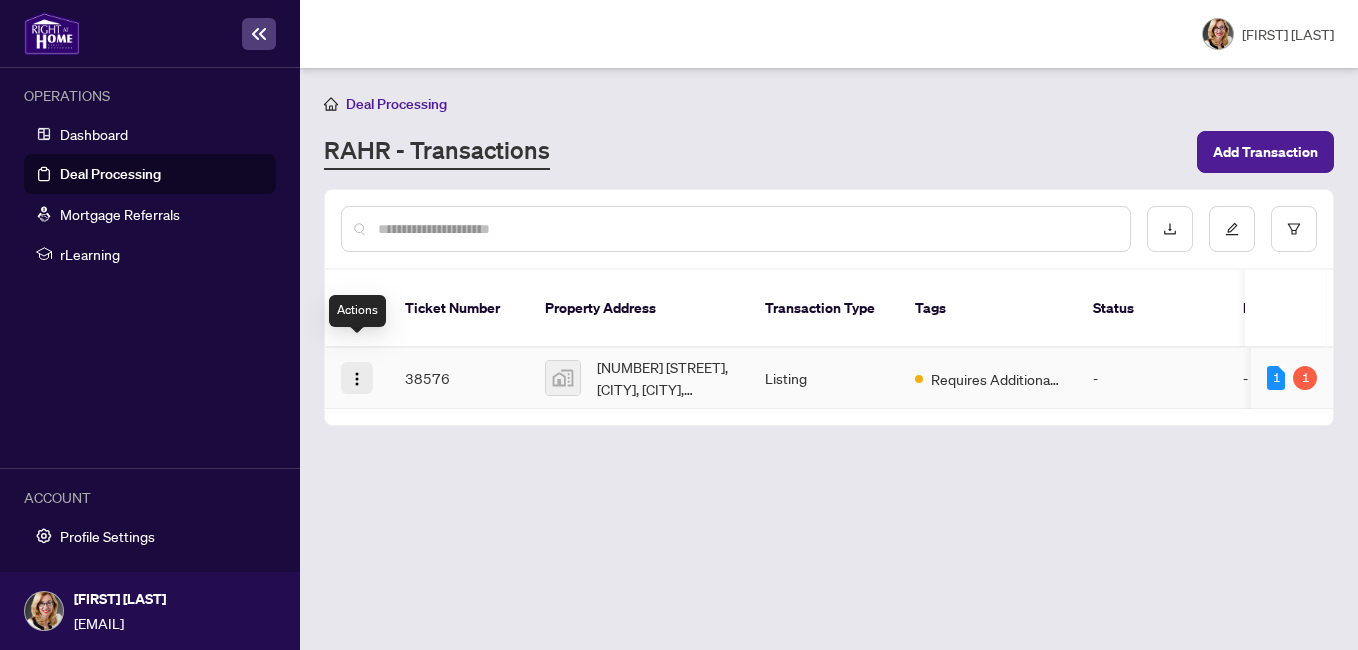 click at bounding box center [357, 379] 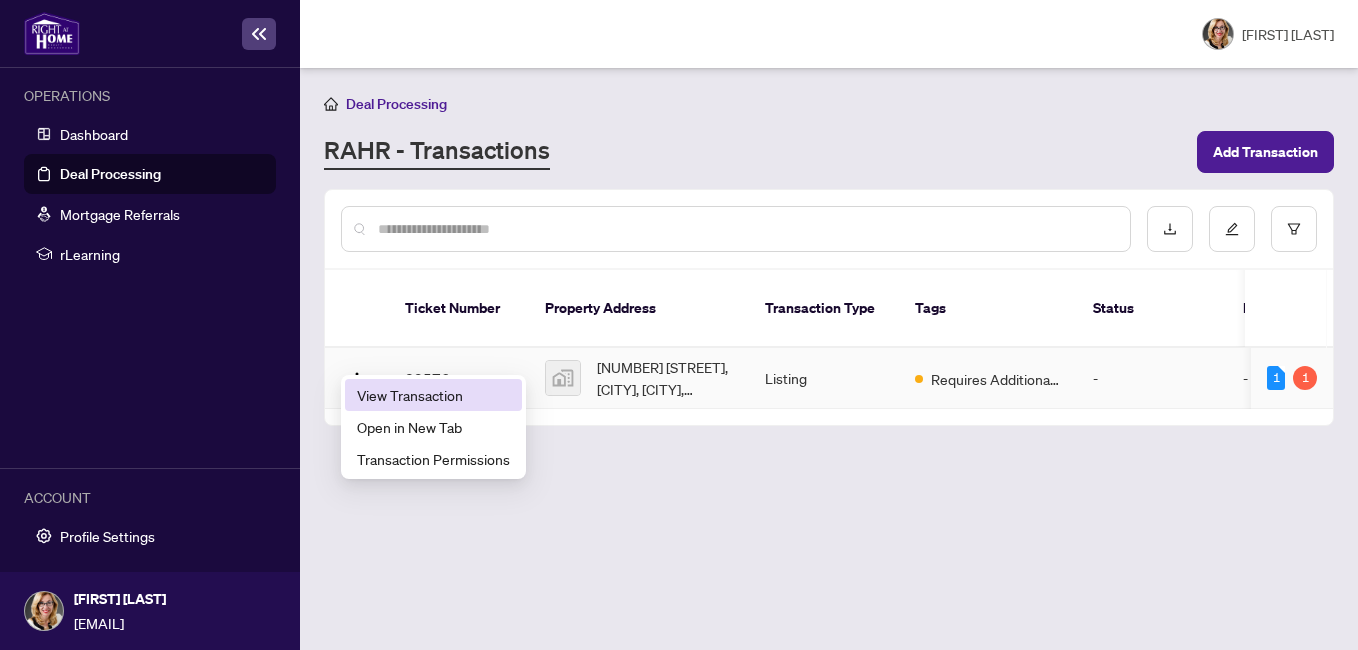 click on "View Transaction" at bounding box center (433, 395) 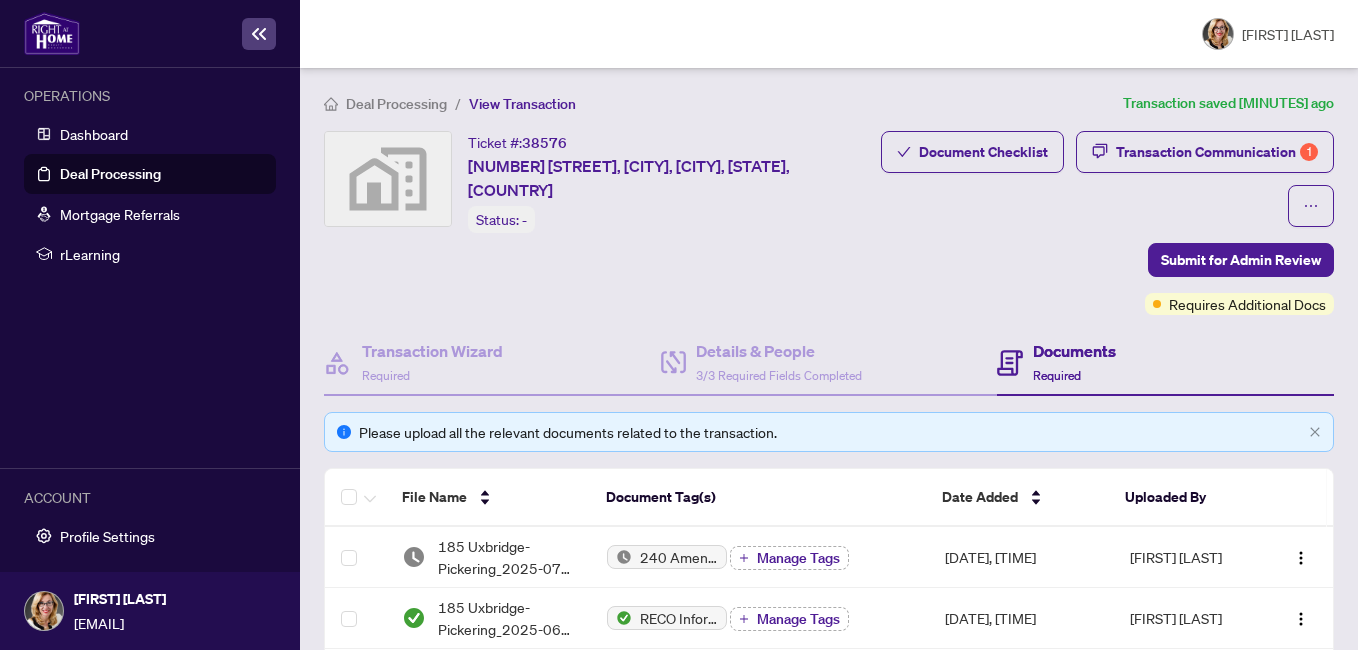click on "Please upload all the relevant documents related to the transaction." at bounding box center (830, 432) 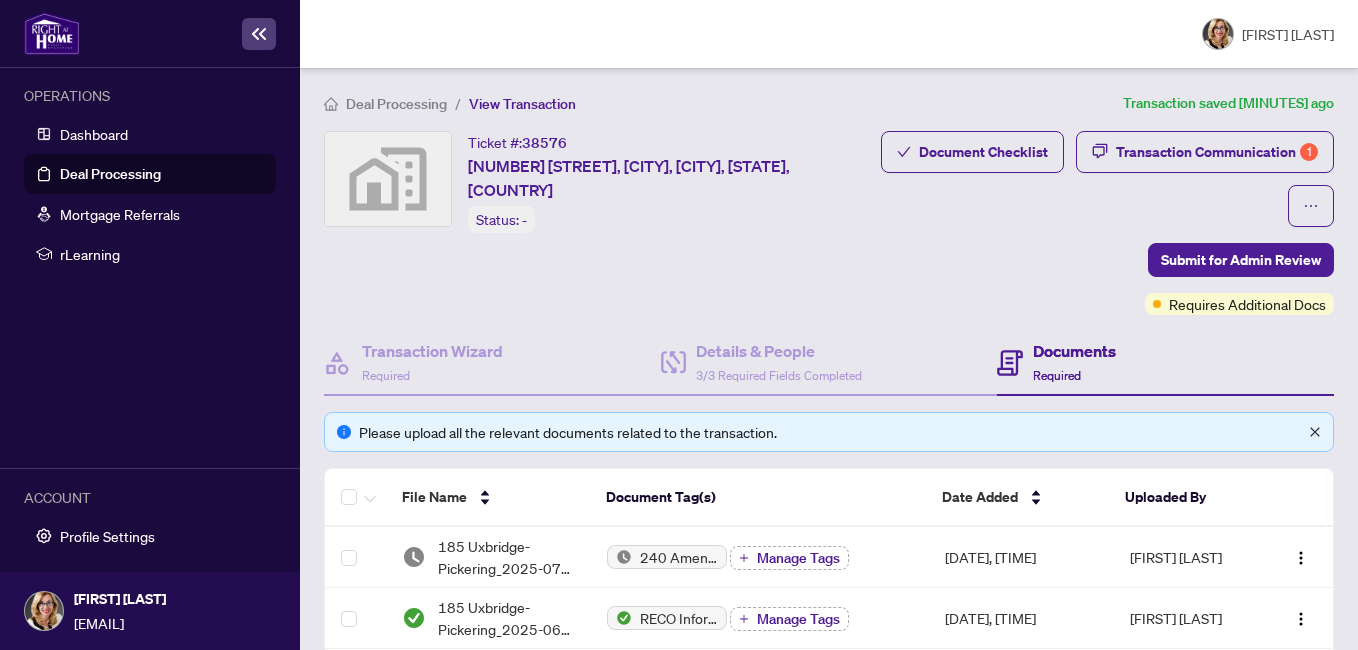 click at bounding box center (1315, 432) 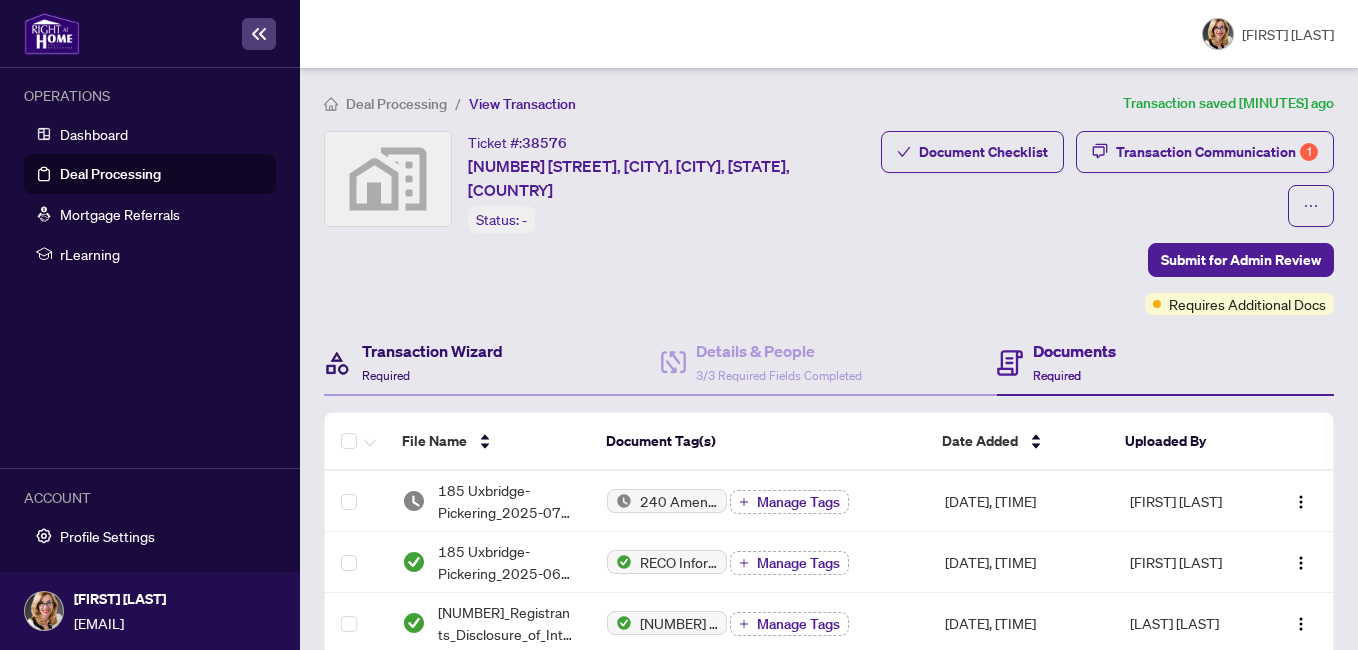 click on "Transaction Wizard" at bounding box center (432, 351) 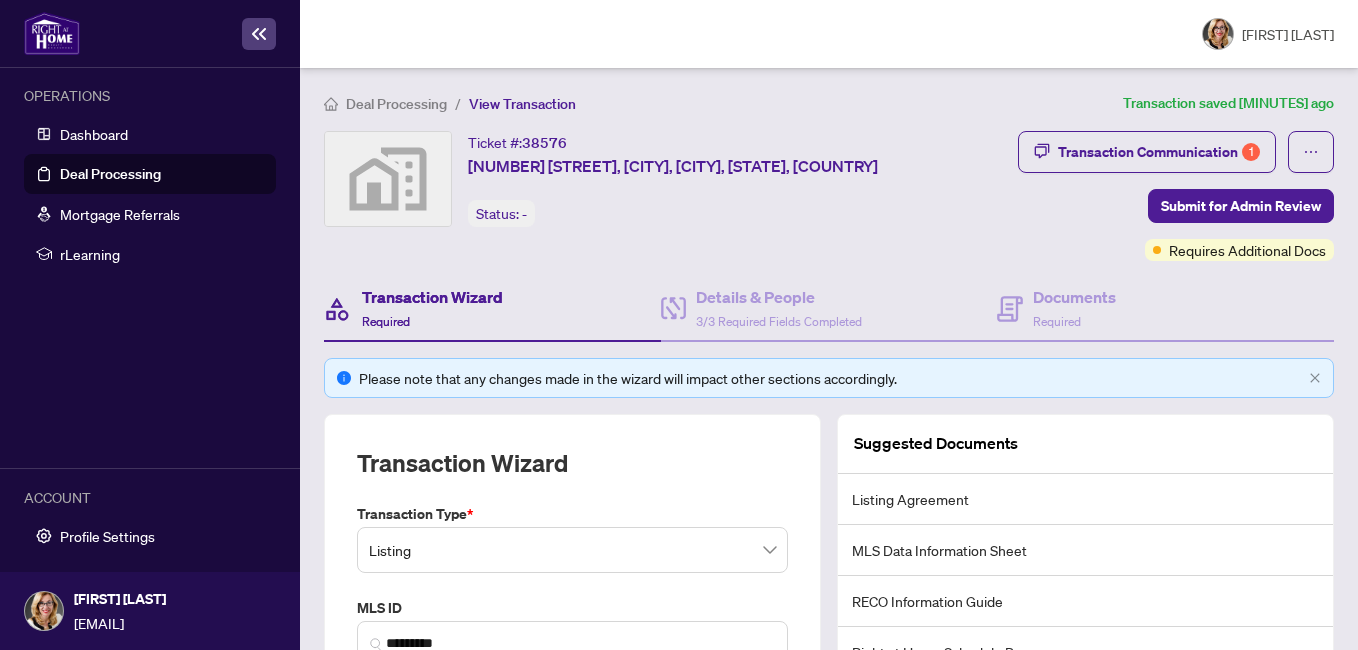 click on "Please note that any changes made in the wizard will impact other sections accordingly." at bounding box center [830, 378] 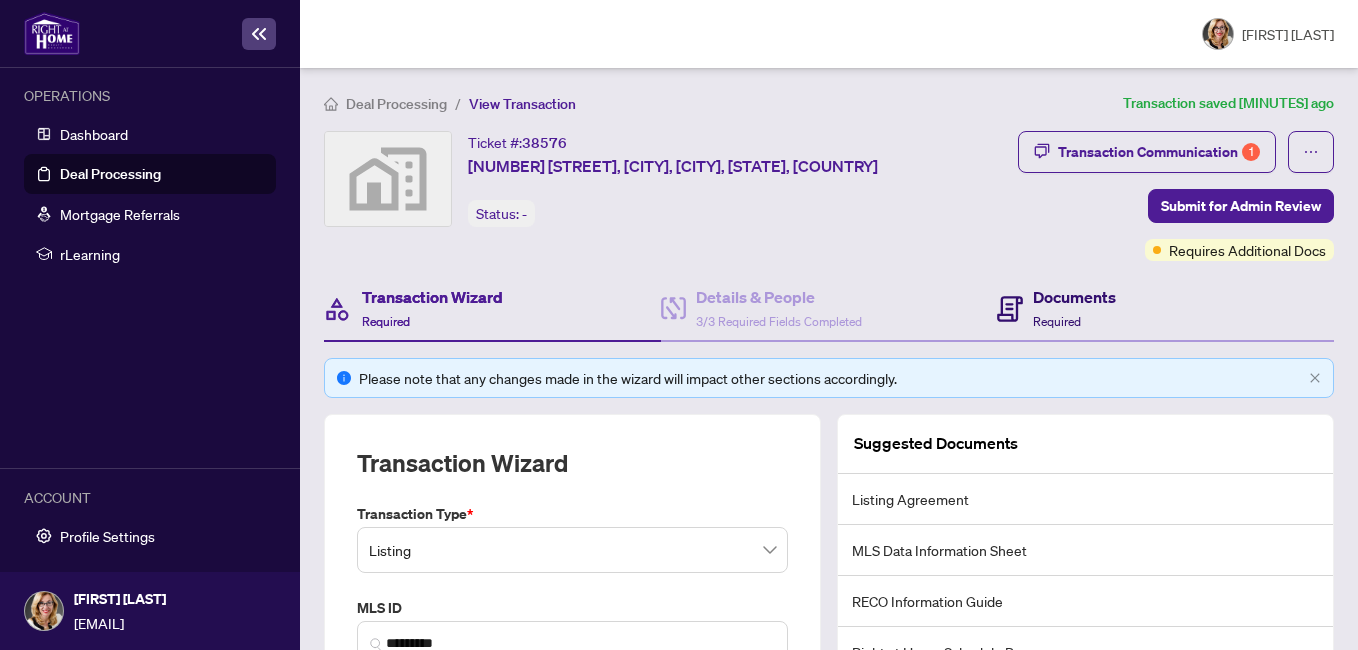 click on "Required" at bounding box center [1057, 321] 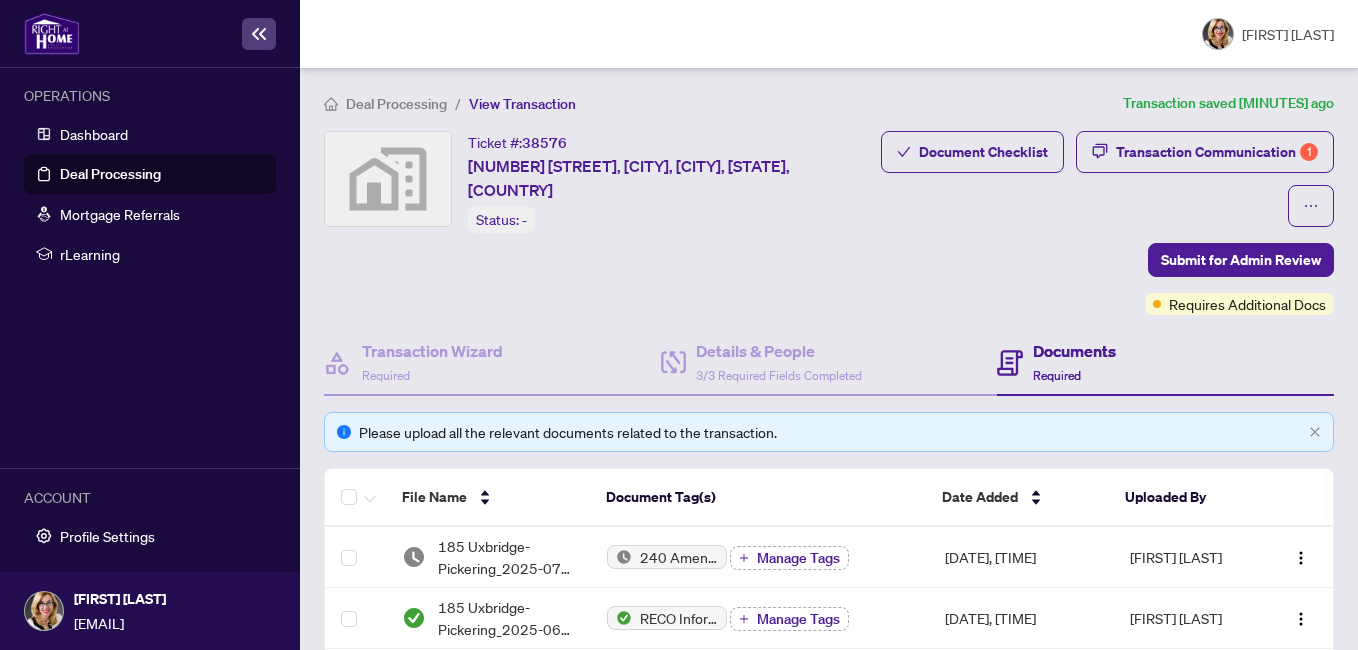 click on "Required" at bounding box center [1057, 375] 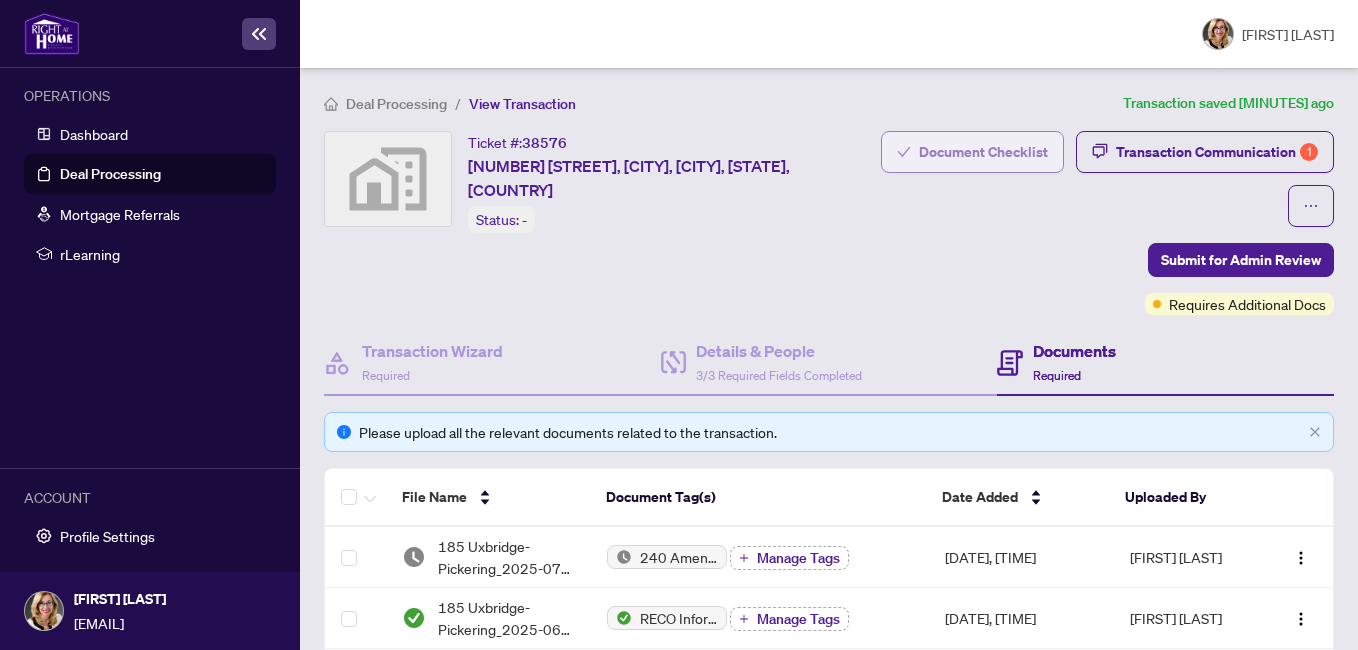 click on "Document Checklist" at bounding box center (972, 152) 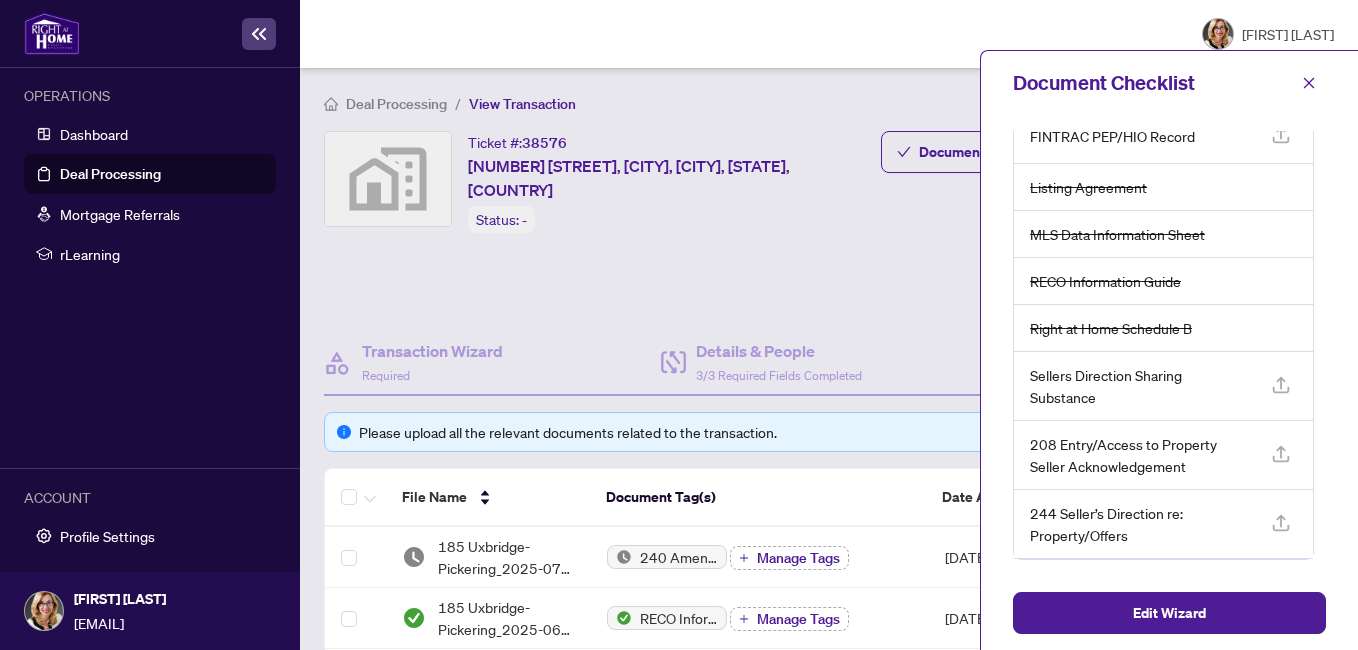 scroll, scrollTop: 0, scrollLeft: 0, axis: both 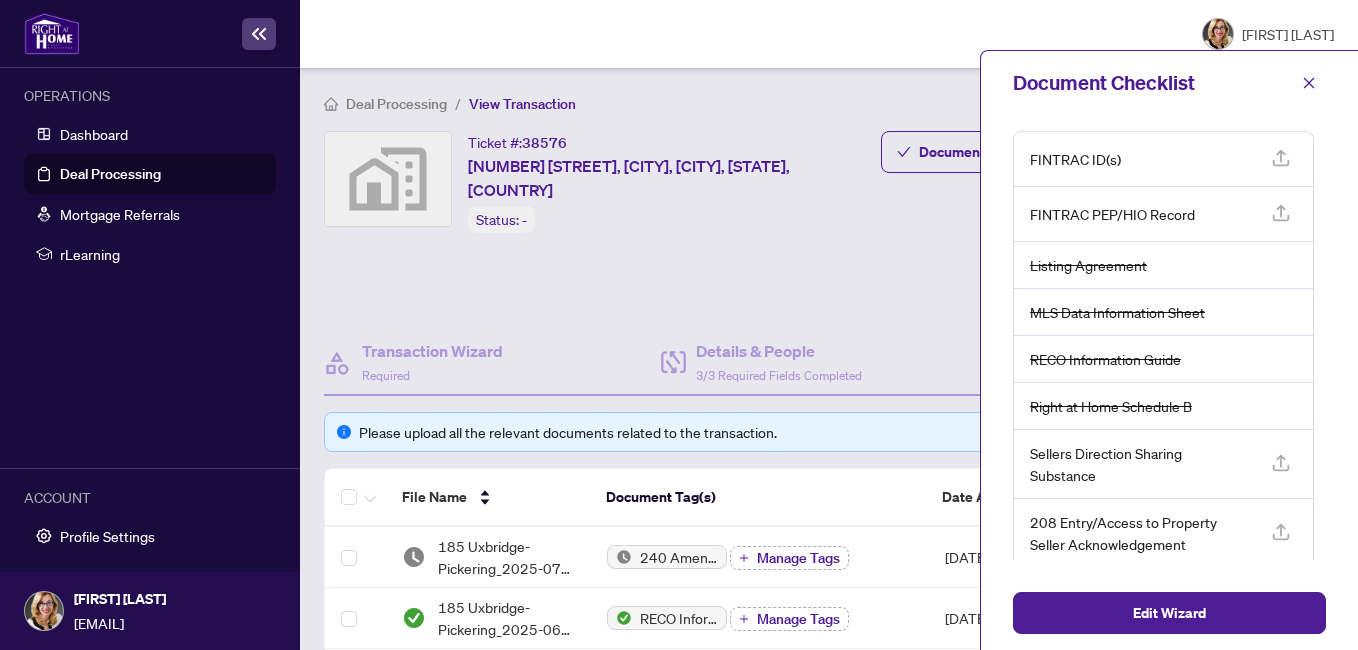 click on "Ticket #:  38576 185 Uxbridge Pickering Townline, Whitchurch-Stouffville, Pickering, ON, Canada" at bounding box center [656, 166] 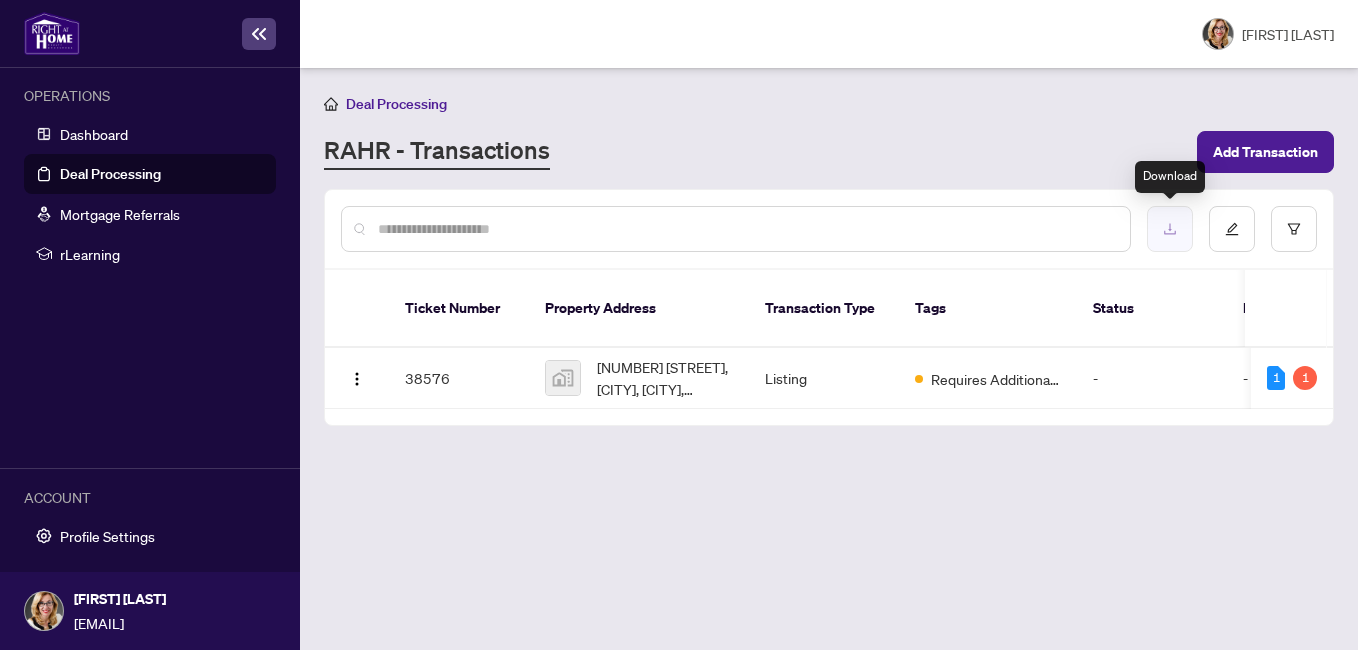 click at bounding box center (1170, 229) 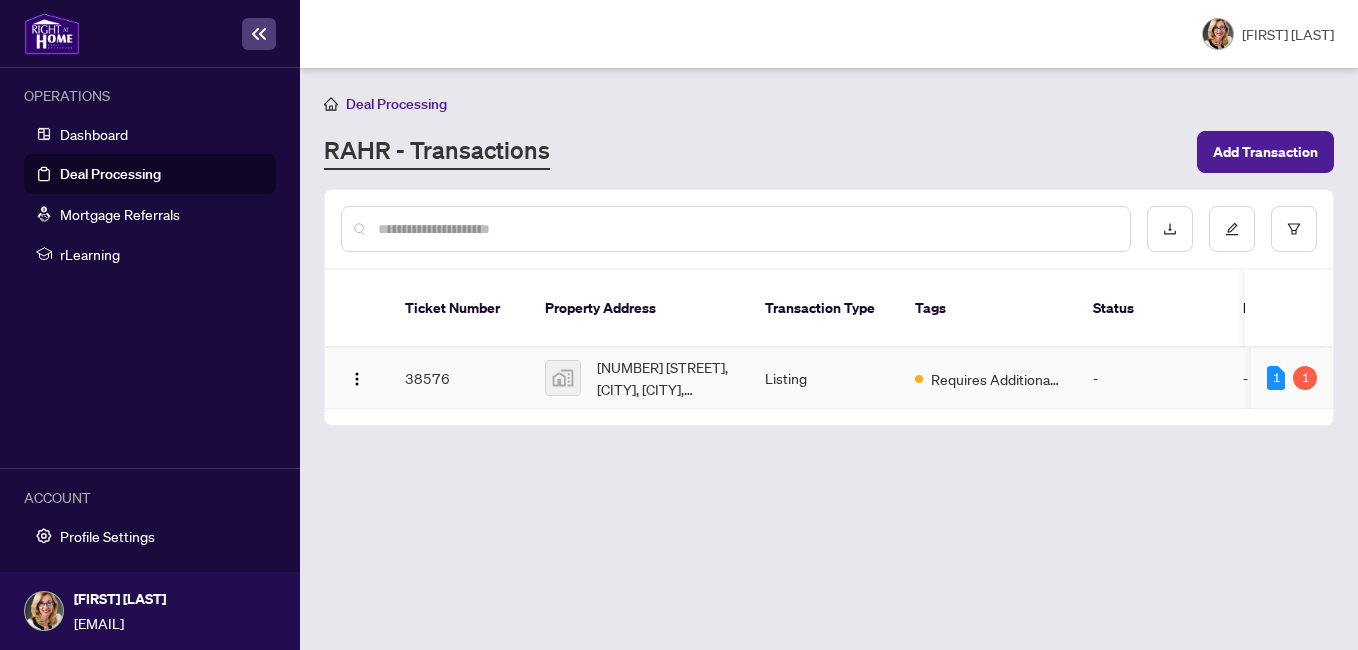 click at bounding box center (563, 378) 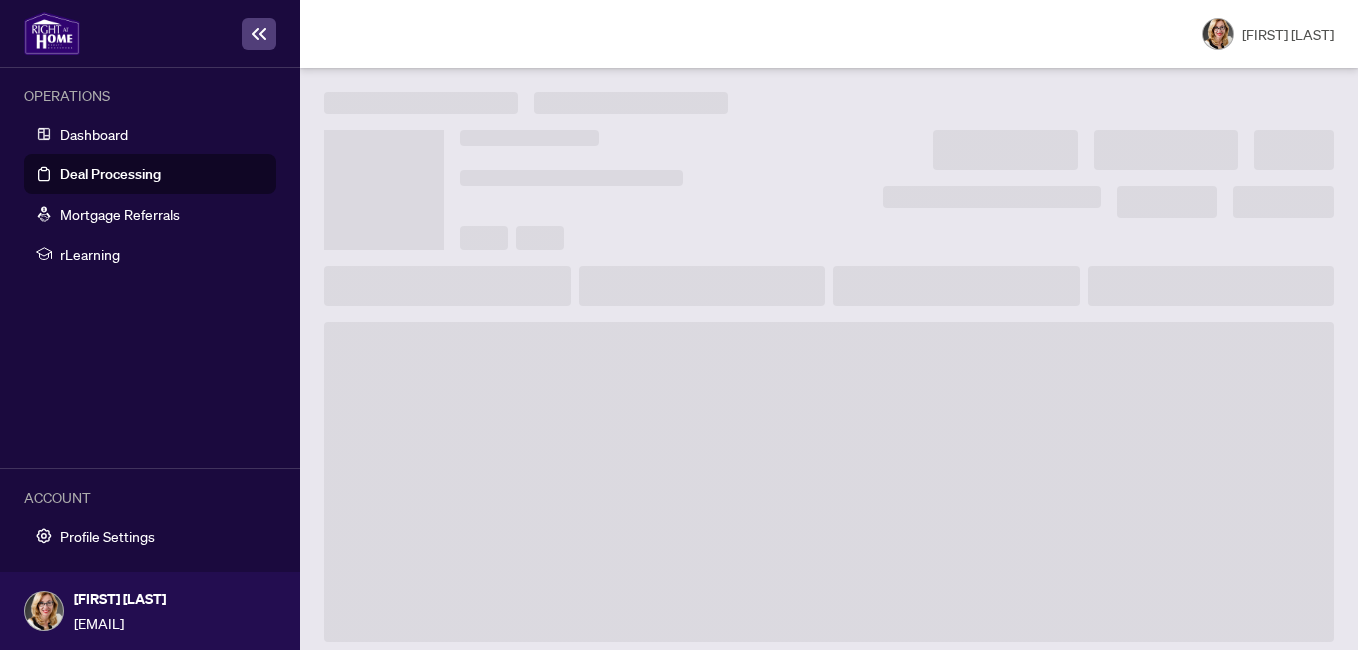 click at bounding box center (829, 482) 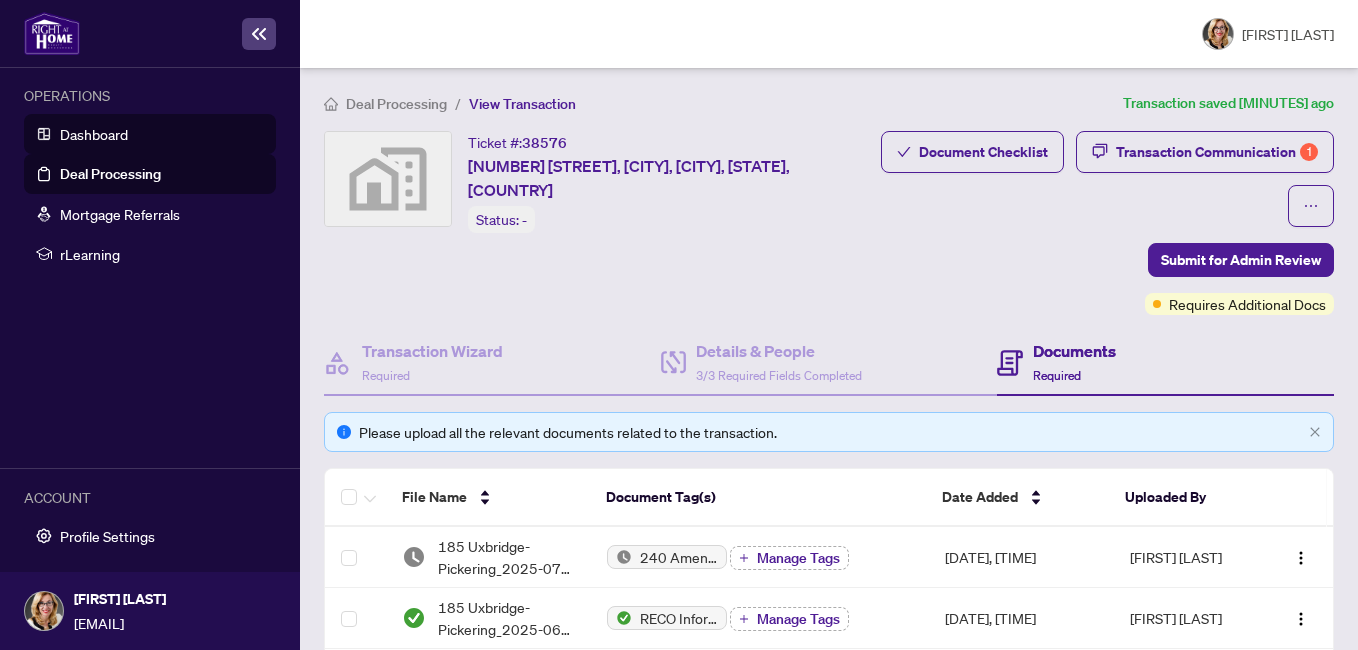 click on "Dashboard" at bounding box center [94, 134] 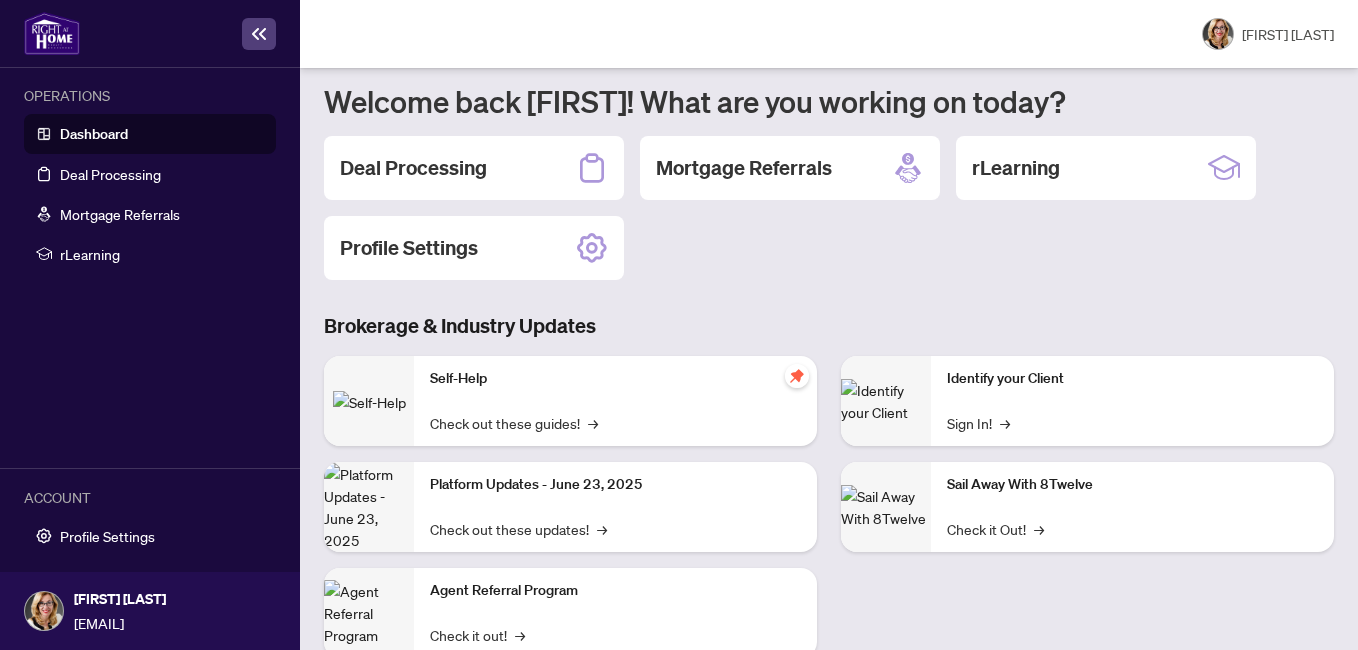 scroll, scrollTop: 0, scrollLeft: 0, axis: both 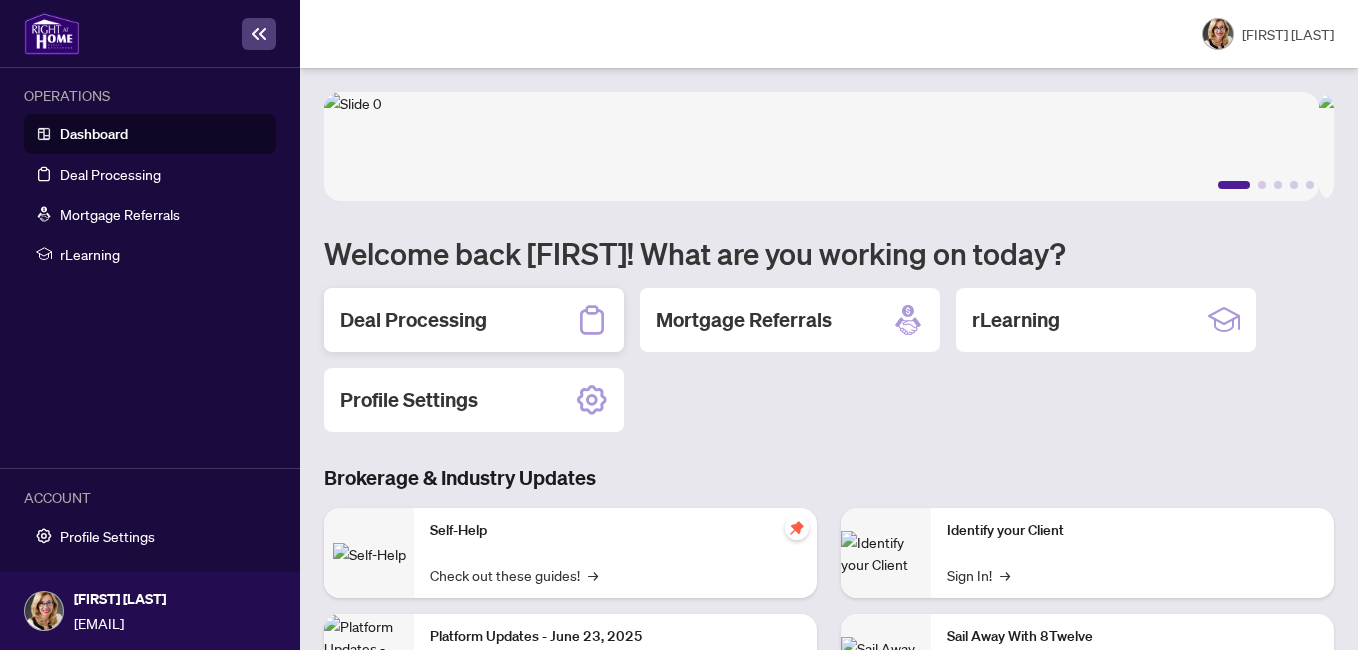 click on "Deal Processing" at bounding box center [413, 320] 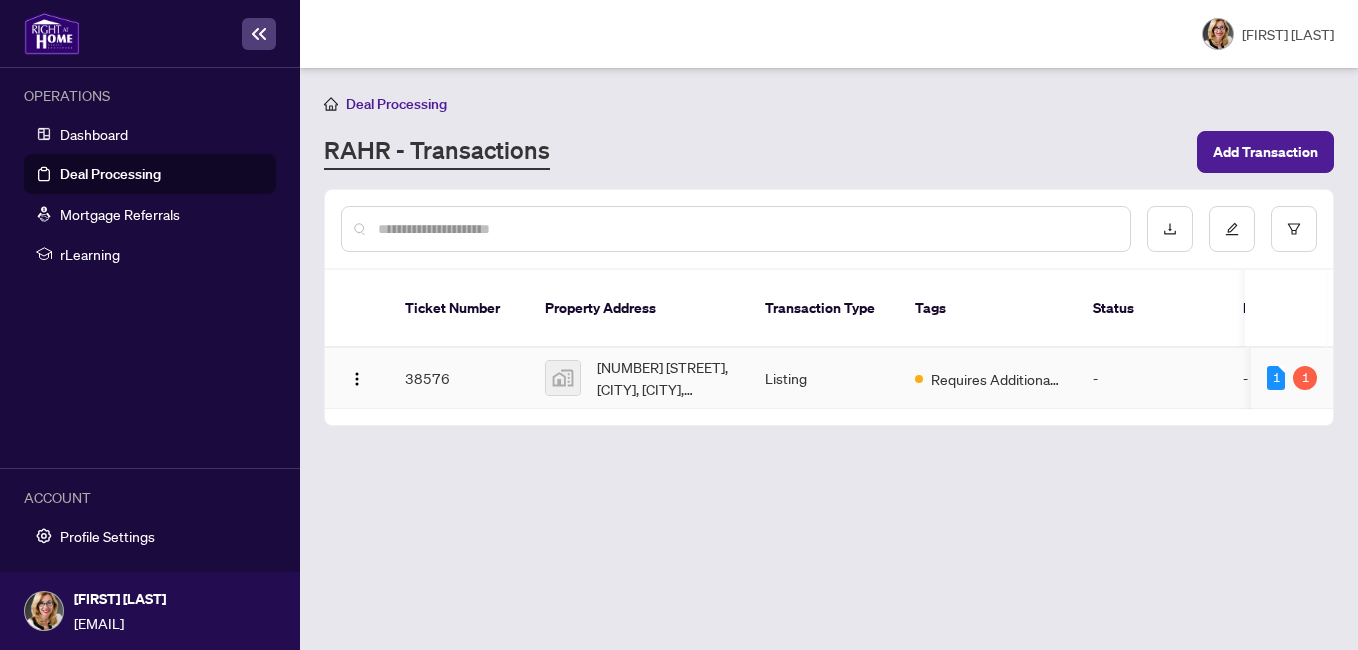 click at bounding box center (563, 378) 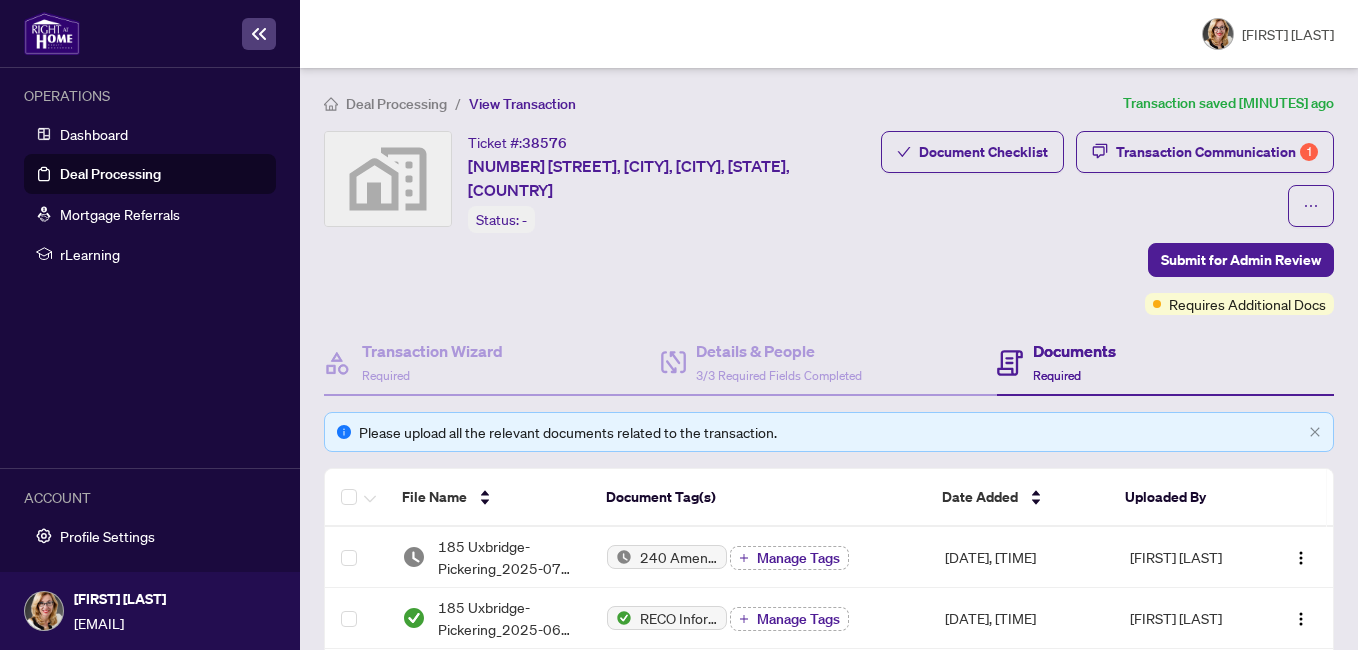 click on "Please upload all the relevant documents related to the transaction." at bounding box center (830, 432) 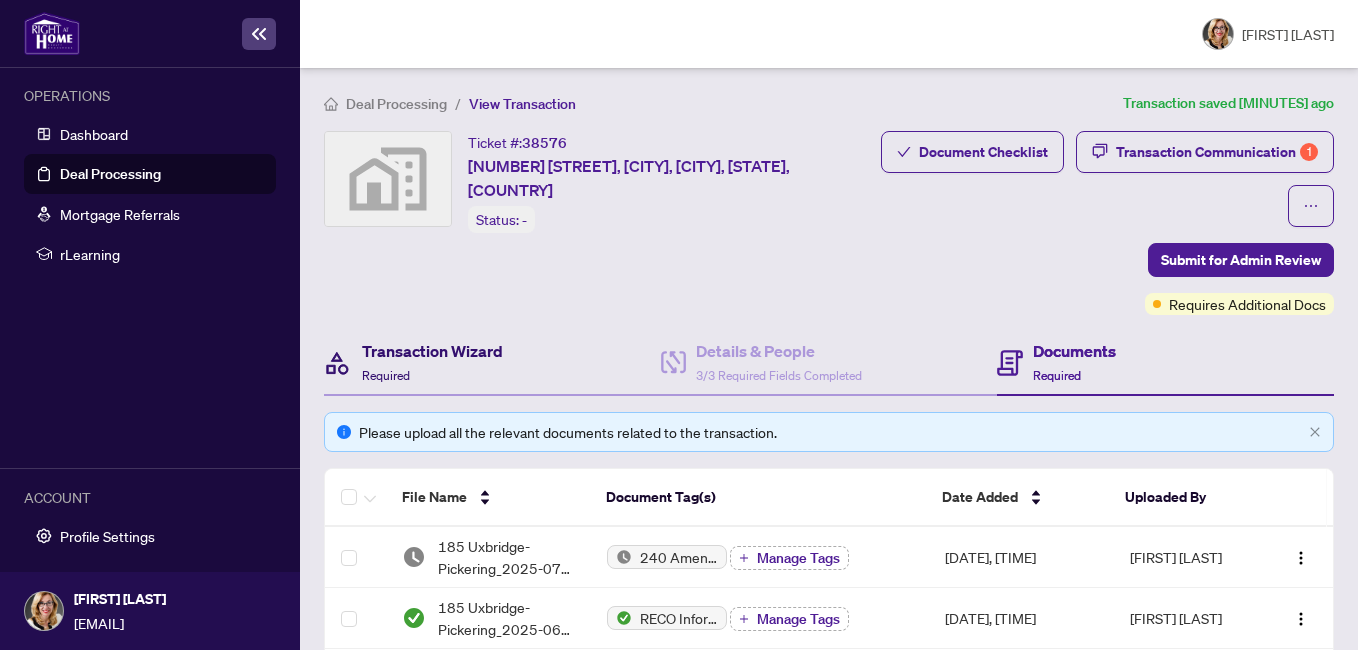 click on "Required" at bounding box center (386, 375) 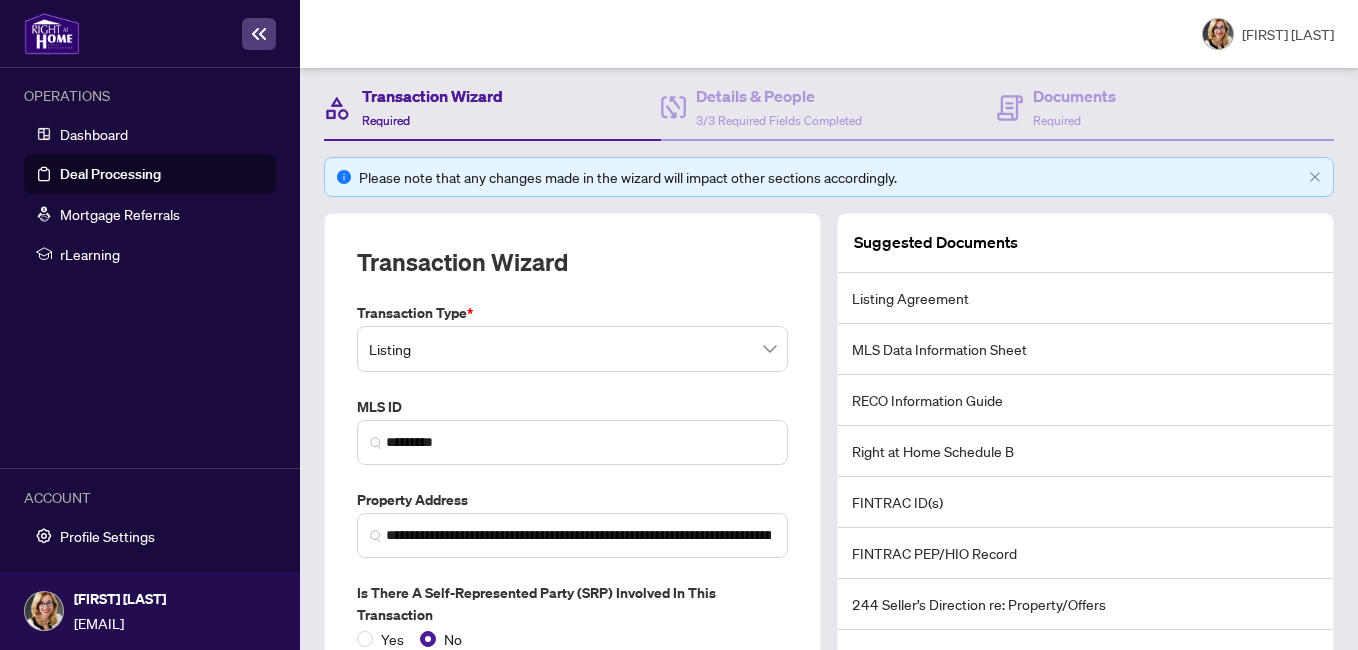 scroll, scrollTop: 417, scrollLeft: 0, axis: vertical 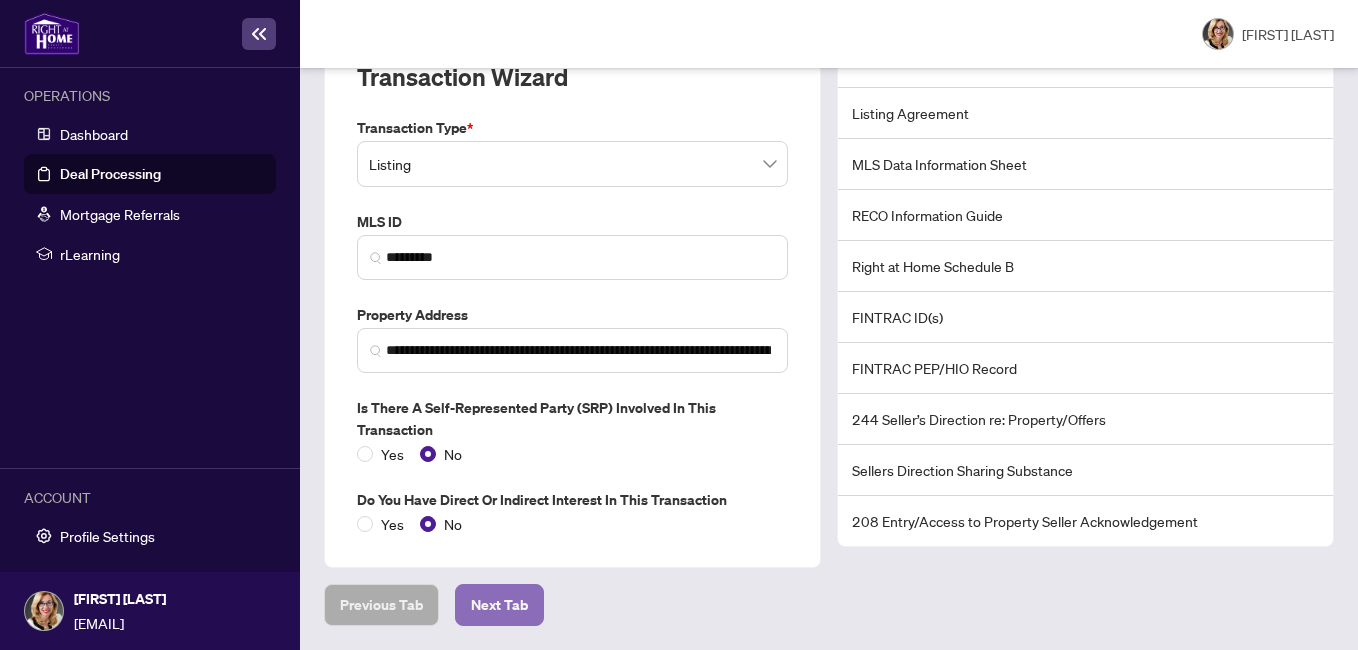 click on "Next Tab" at bounding box center (381, 605) 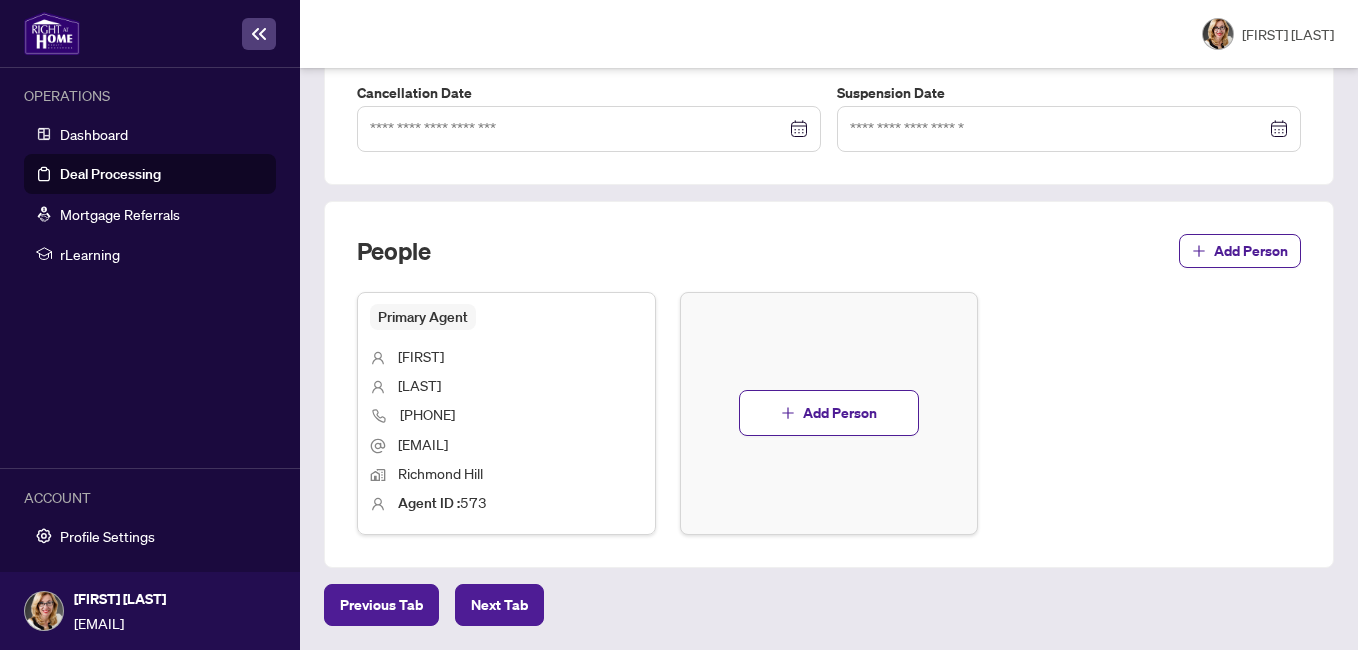 scroll, scrollTop: 0, scrollLeft: 0, axis: both 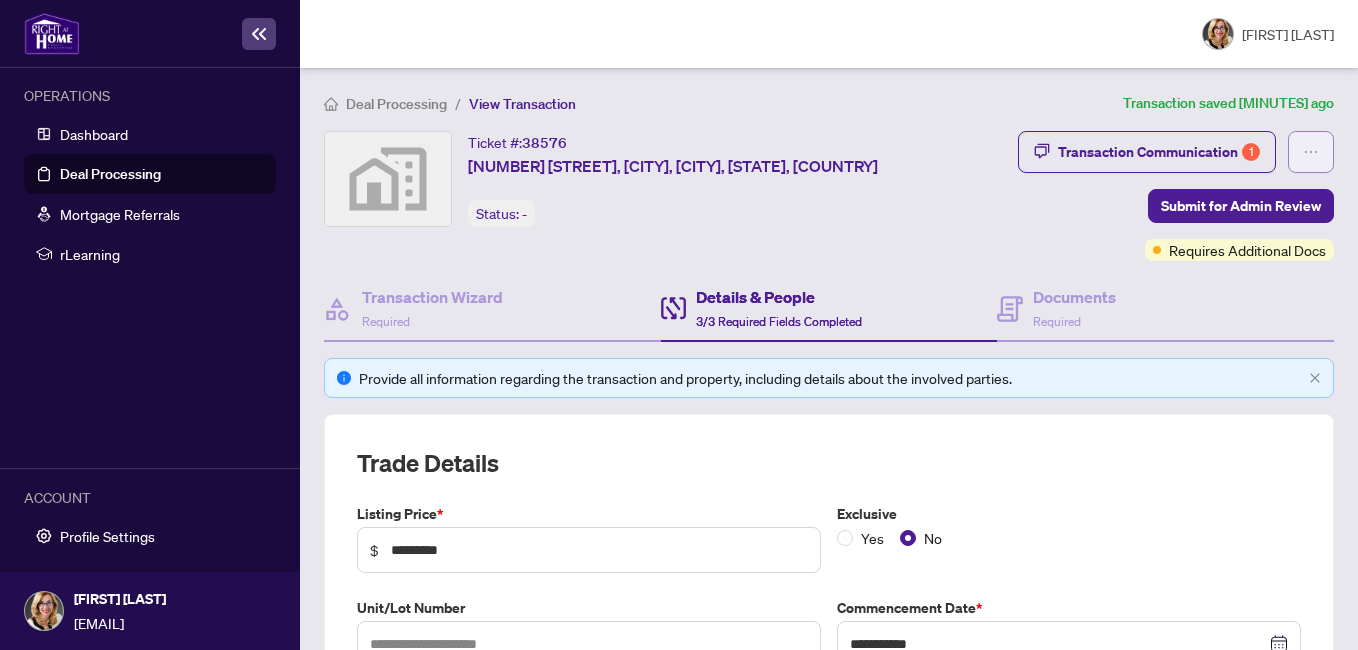 click at bounding box center (1311, 152) 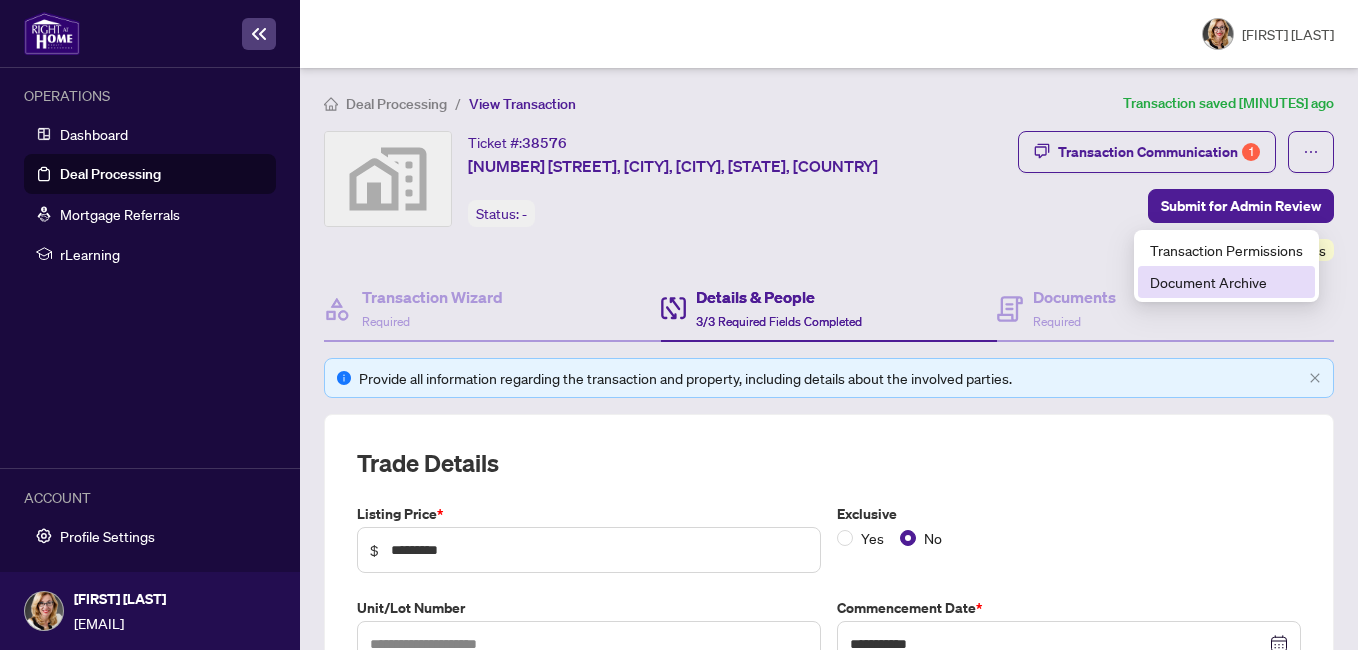 click on "Document Archive" at bounding box center [1226, 282] 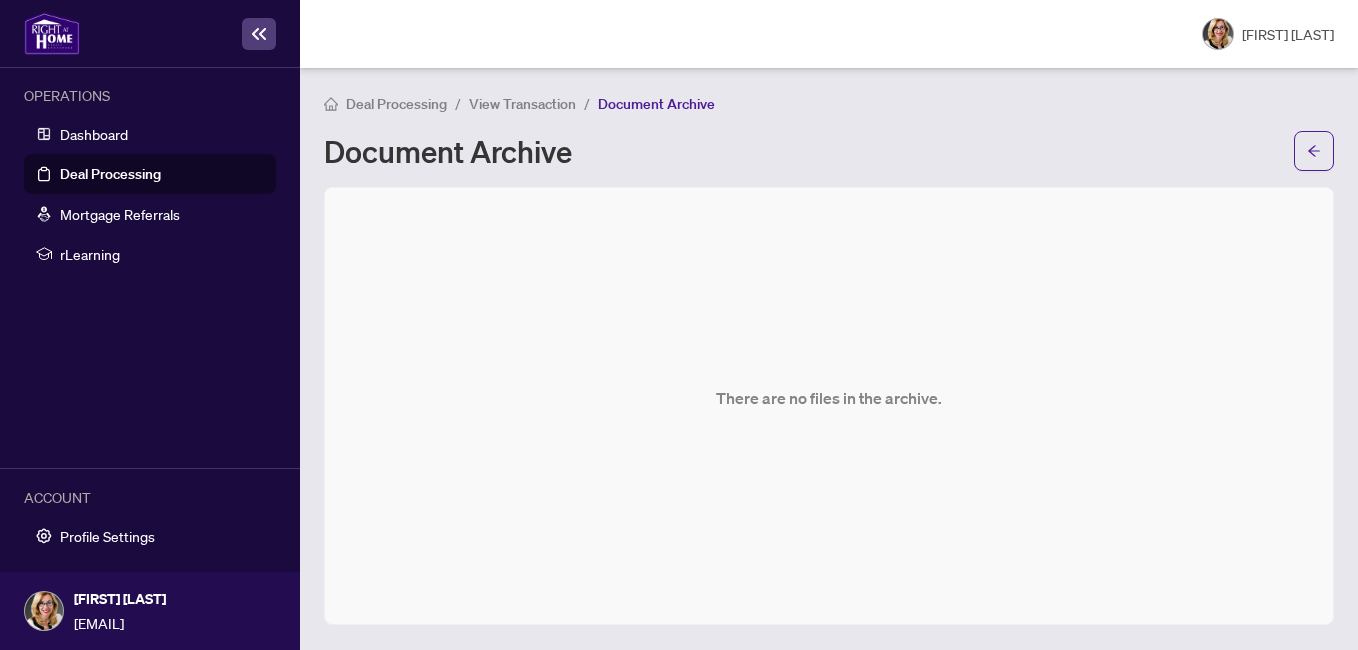 click on "View Transaction" at bounding box center [522, 104] 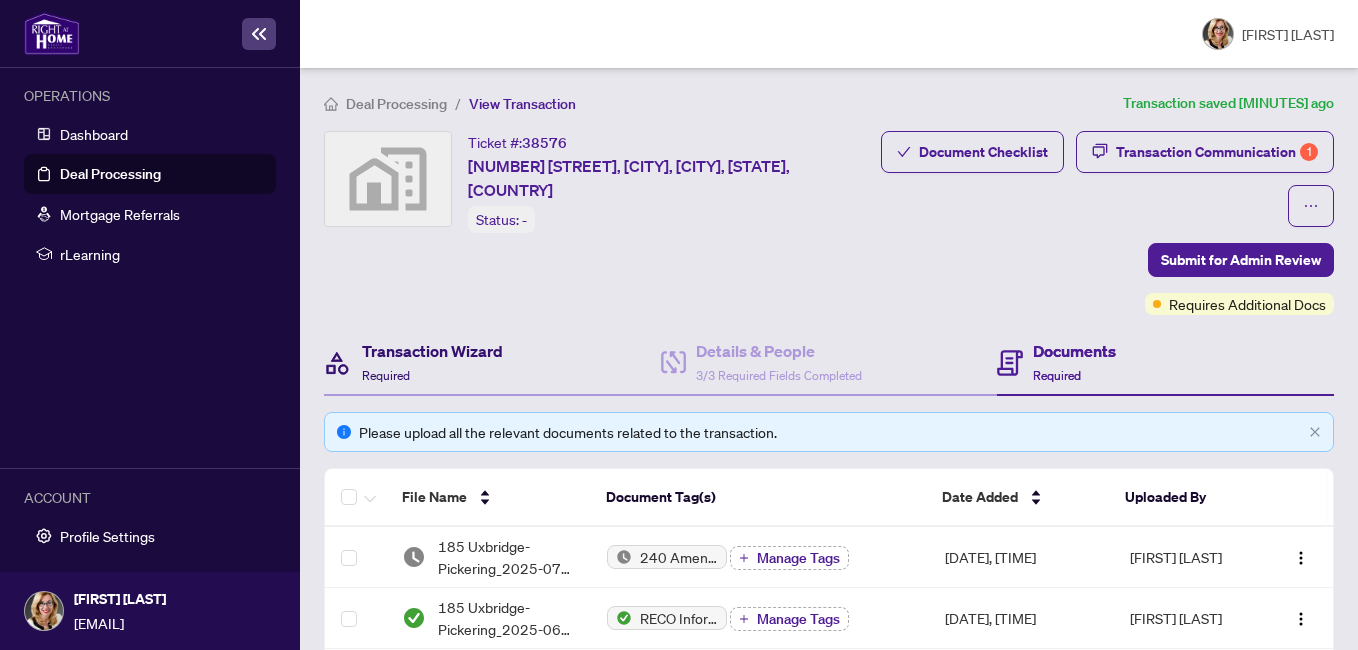 click on "Transaction Wizard Required" at bounding box center (432, 362) 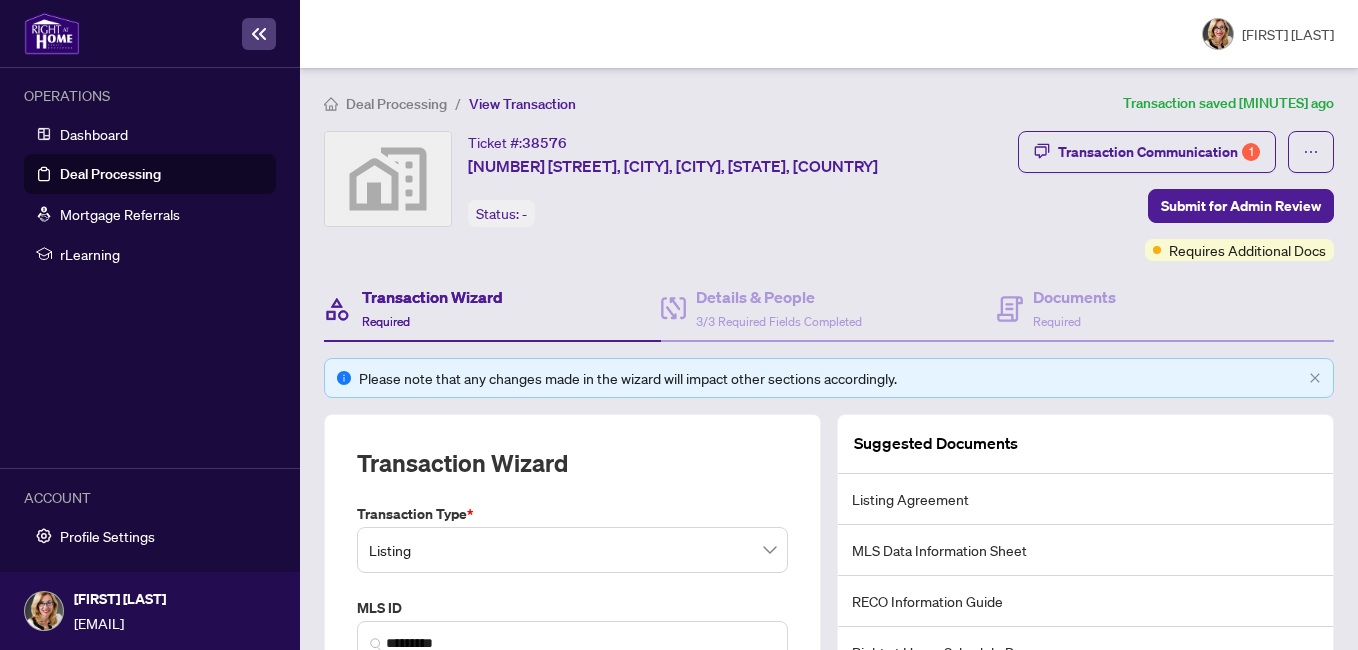 click on "Please note that any changes made in the wizard will impact other sections accordingly." at bounding box center (830, 378) 